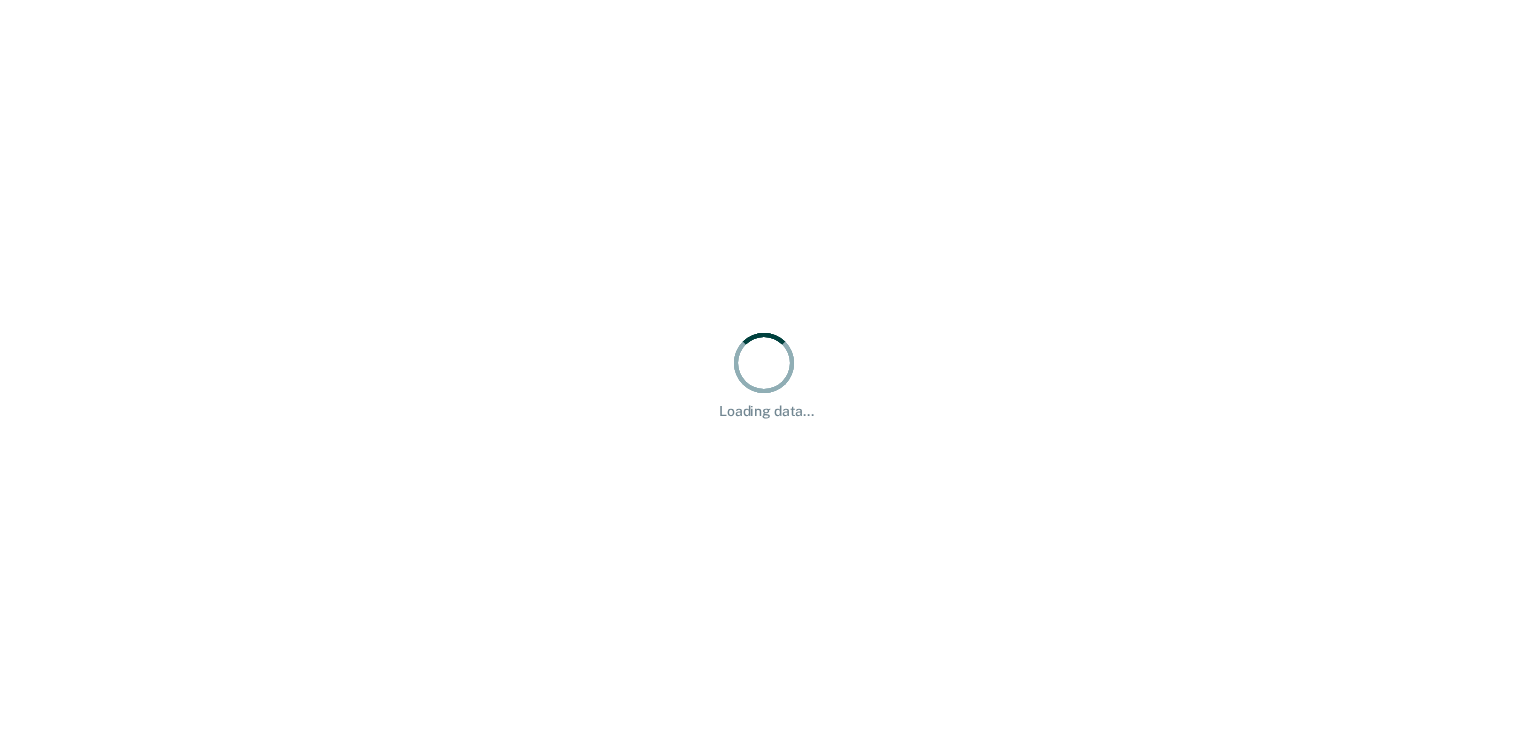 scroll, scrollTop: 0, scrollLeft: 0, axis: both 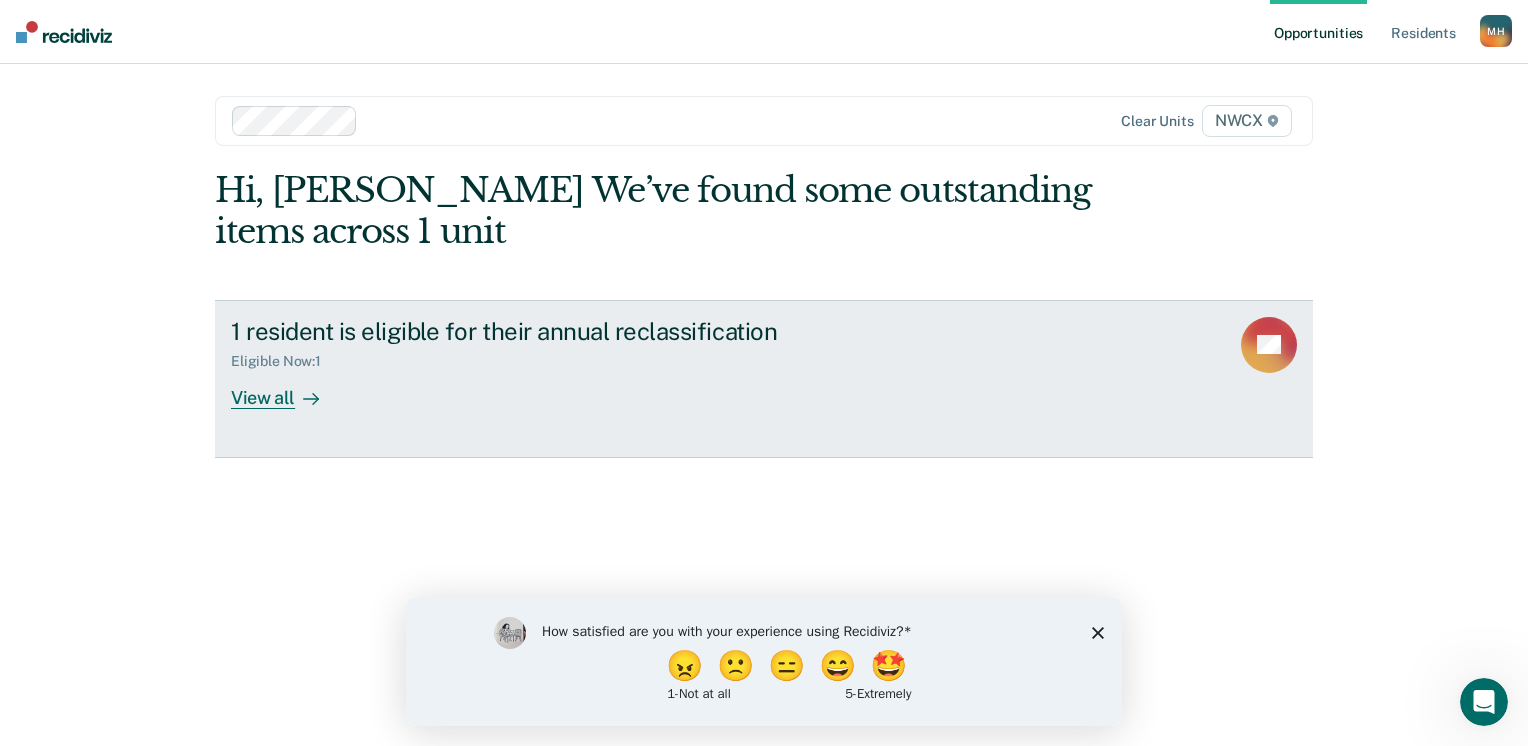 click 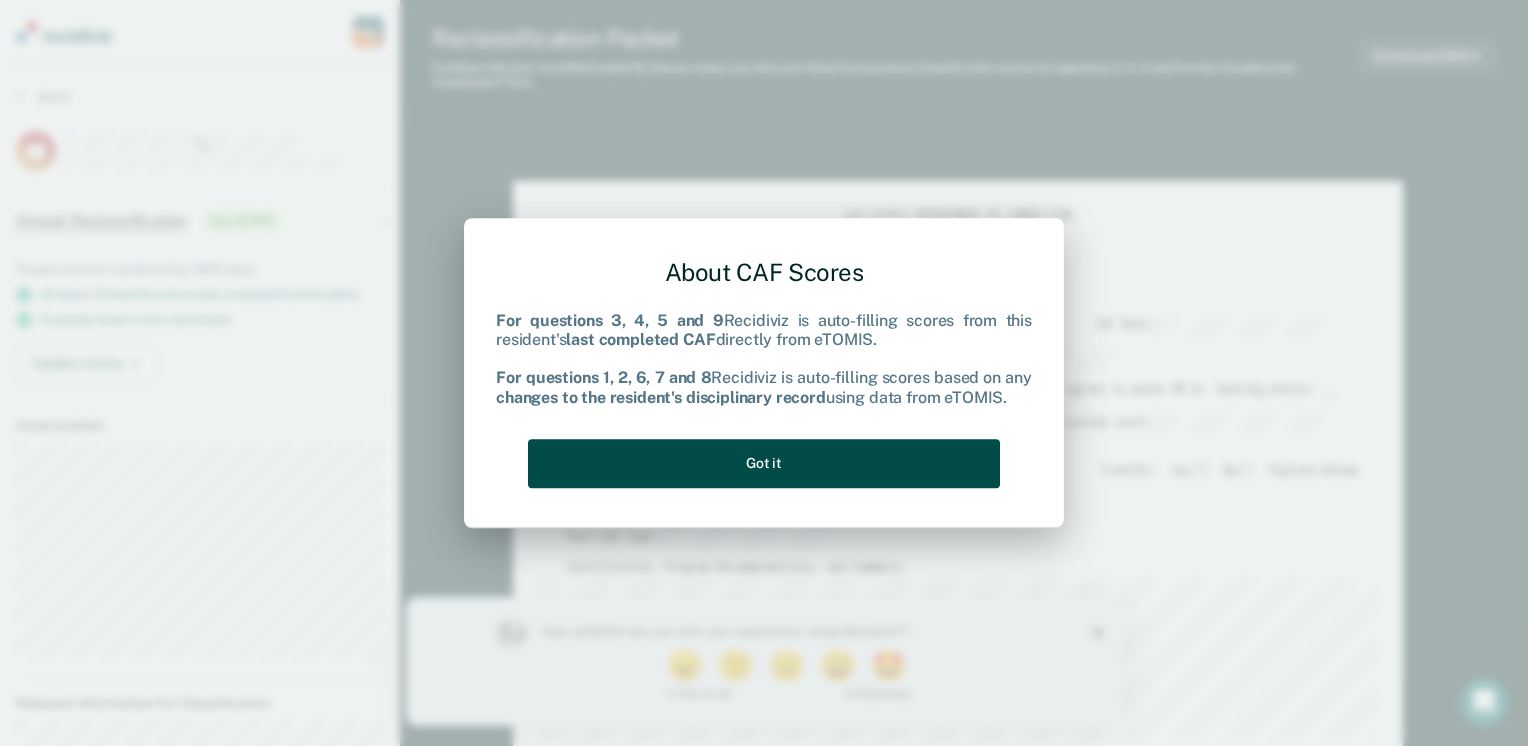 type on "x" 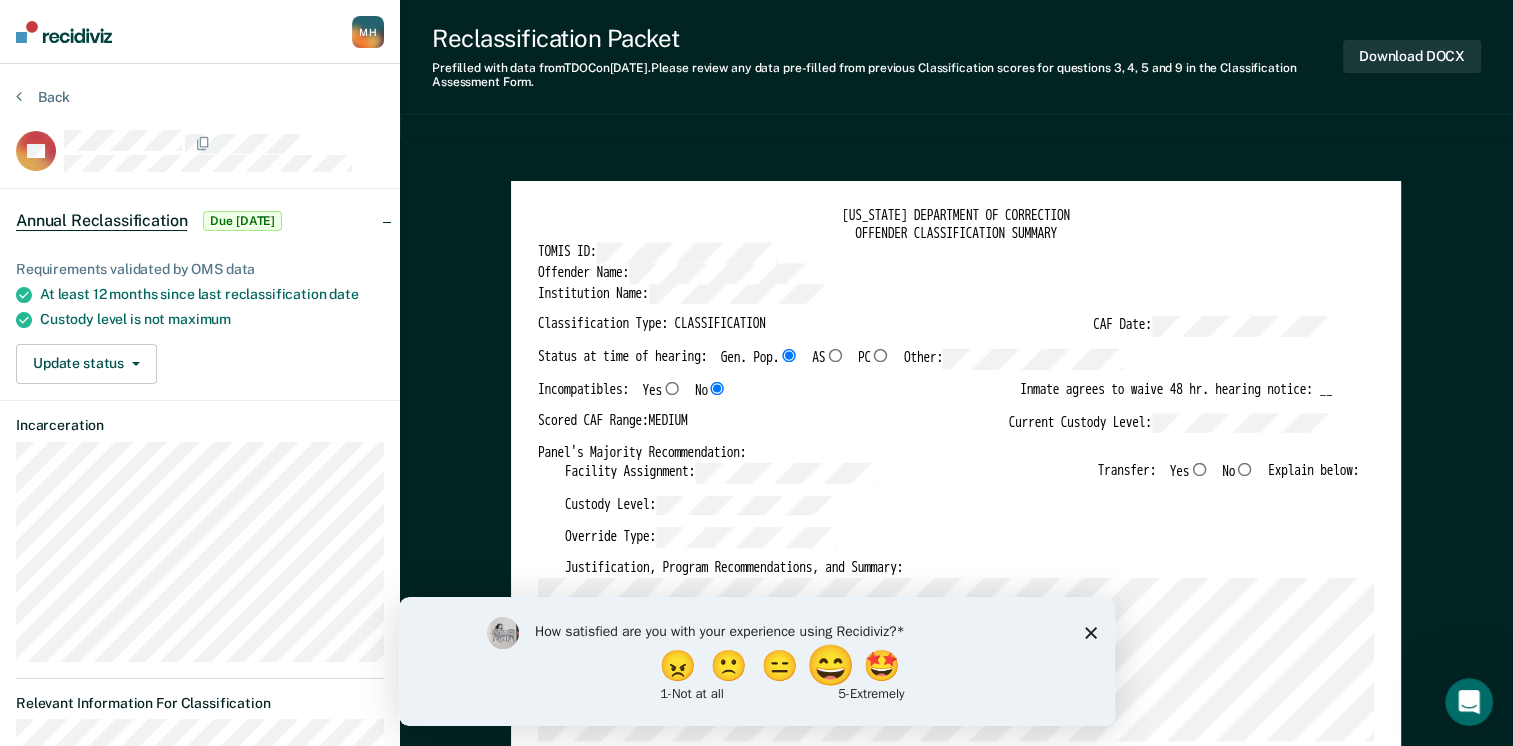 click on "😄" at bounding box center (831, 665) 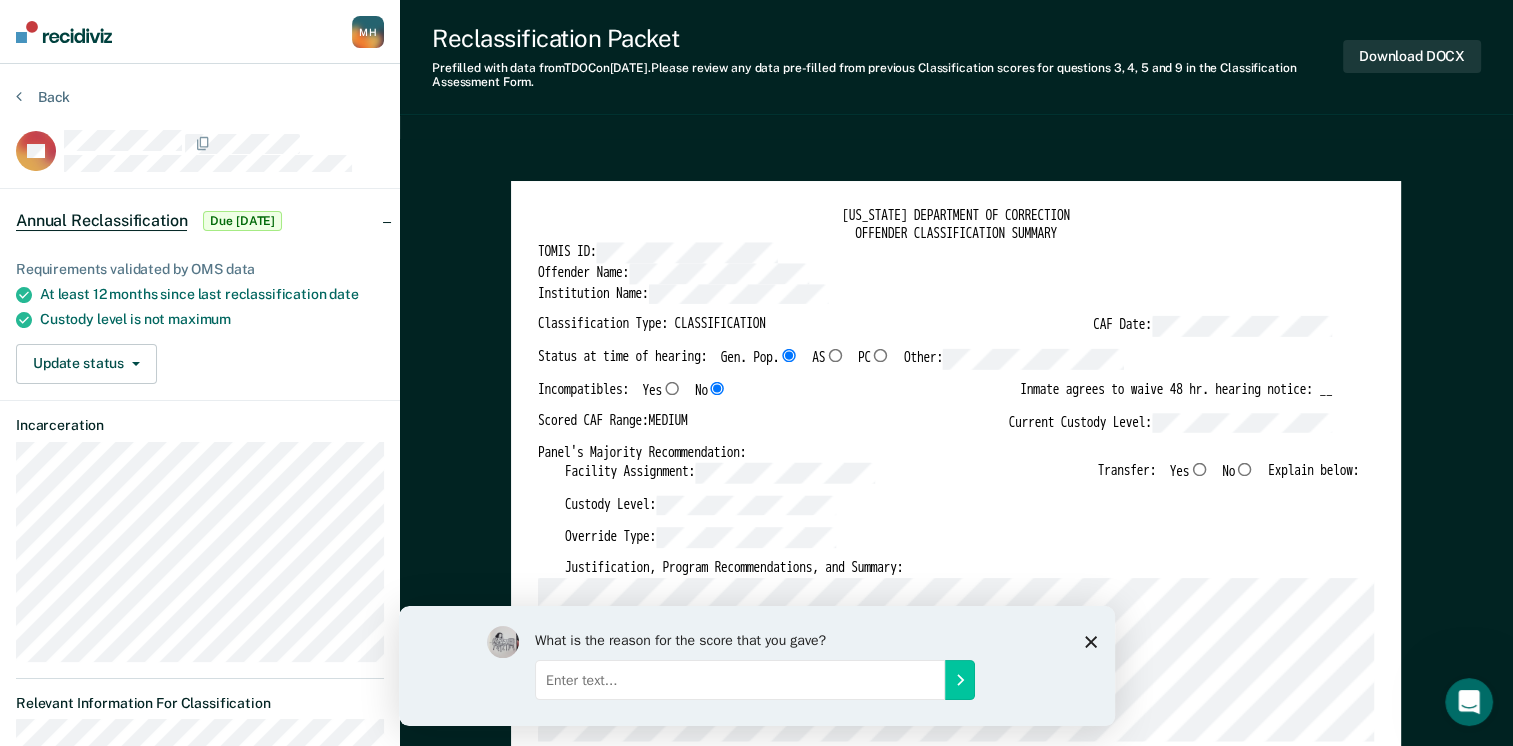 click at bounding box center (739, 679) 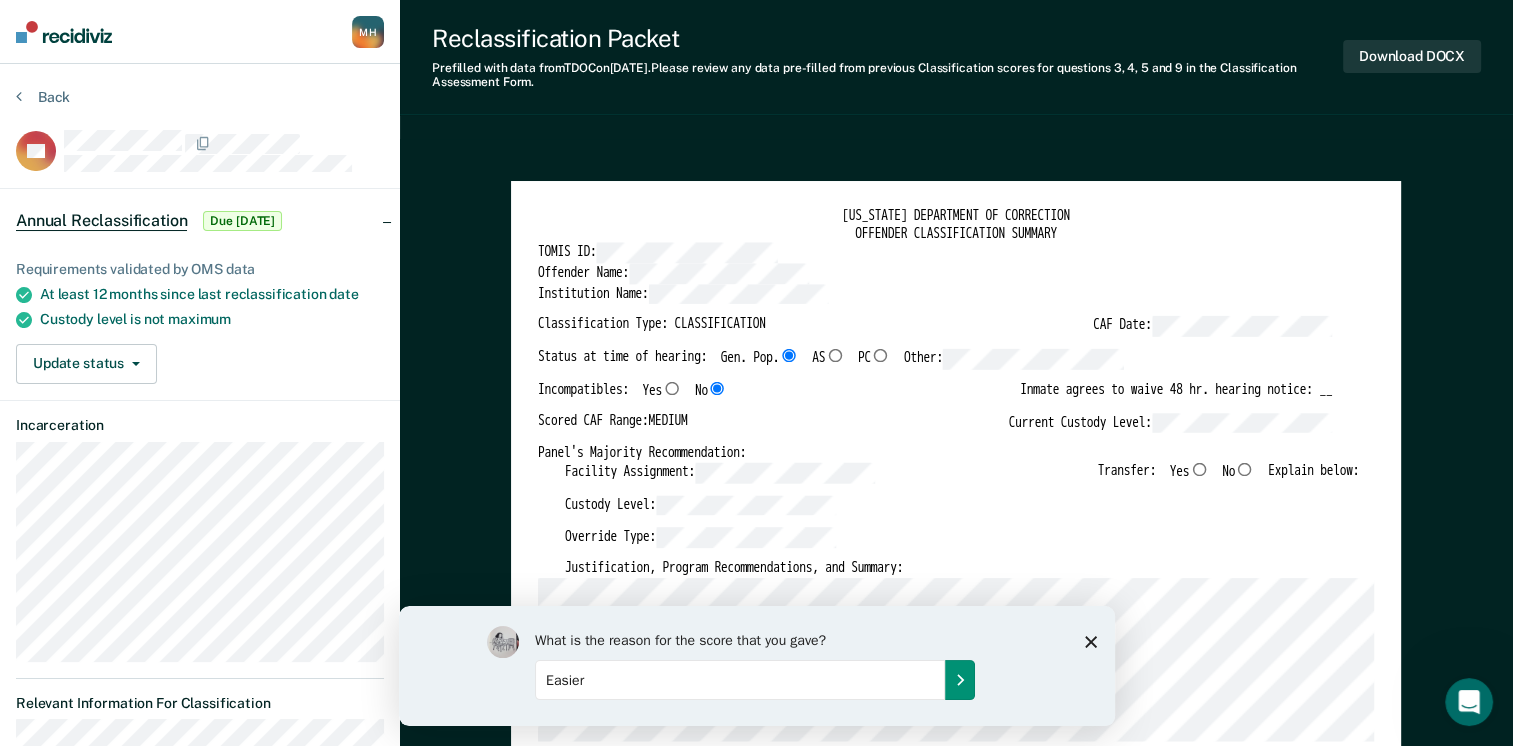 type on "Easier" 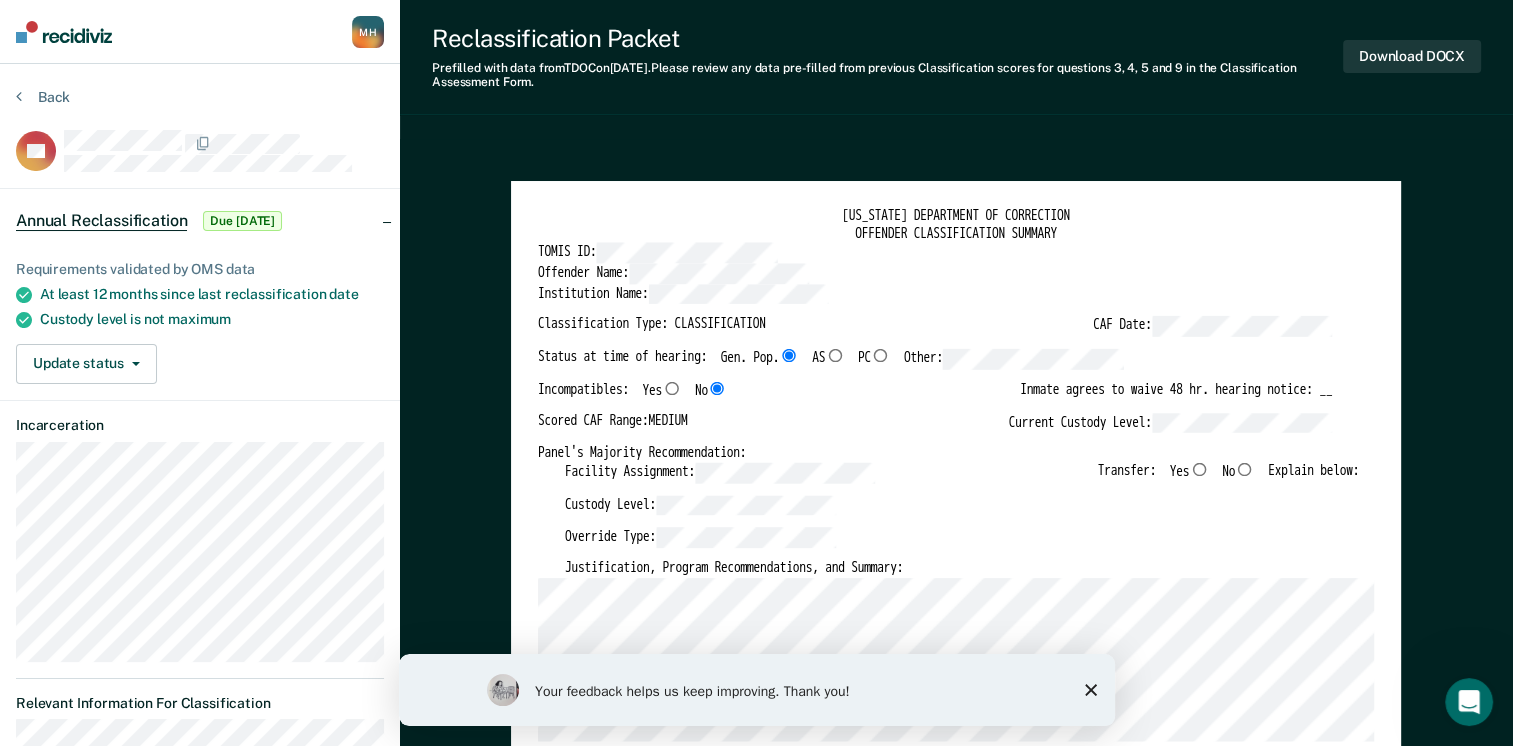 click 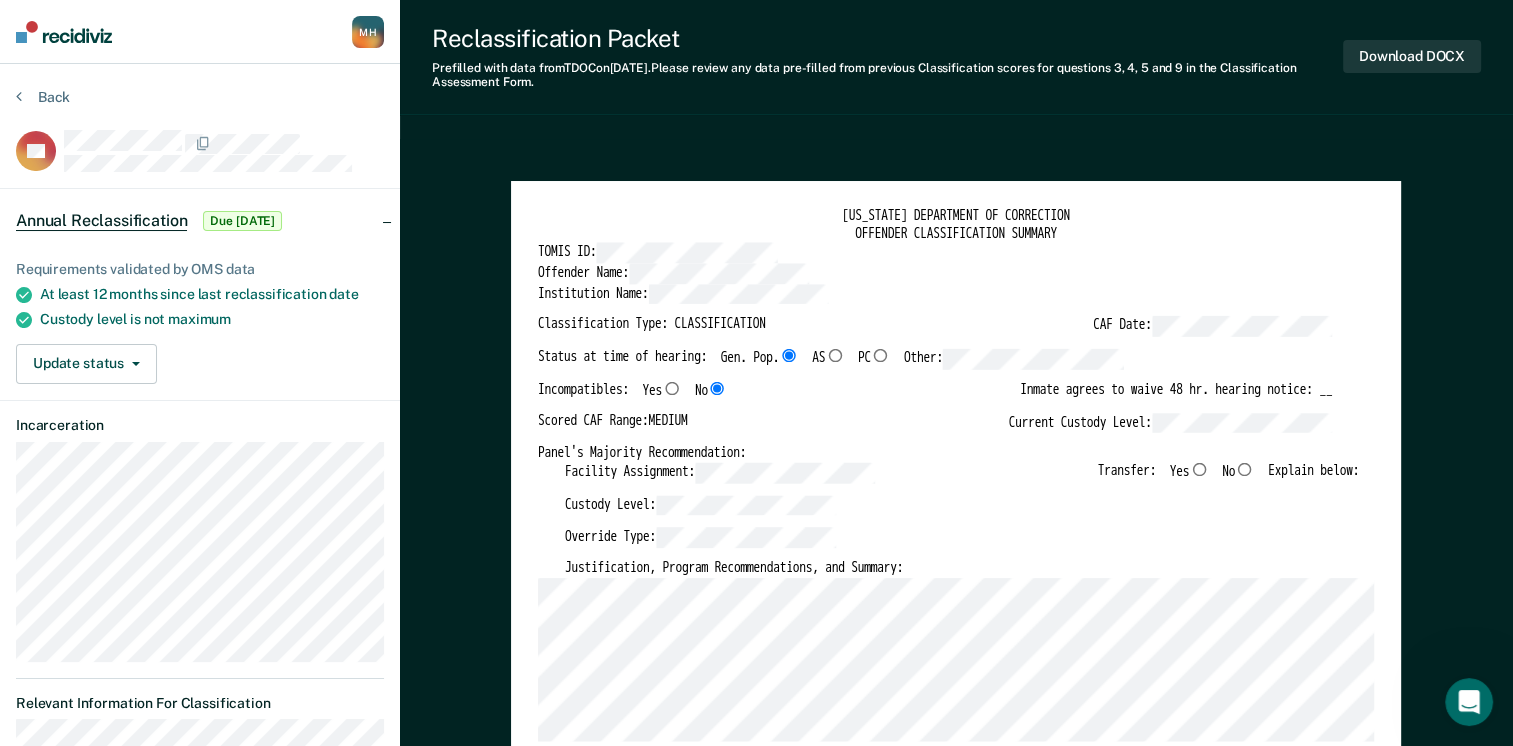 scroll, scrollTop: 0, scrollLeft: 0, axis: both 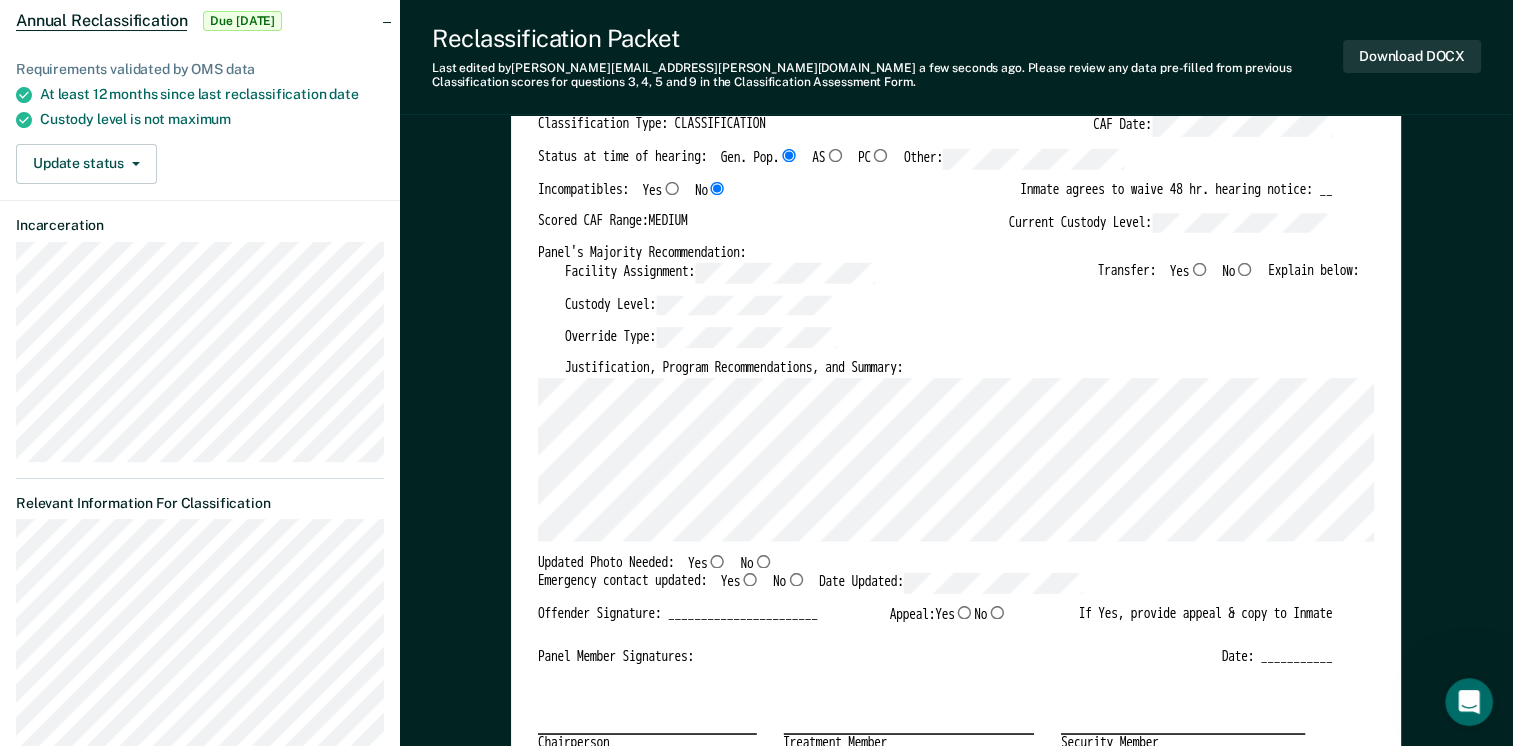 click on "No" at bounding box center [1244, 268] 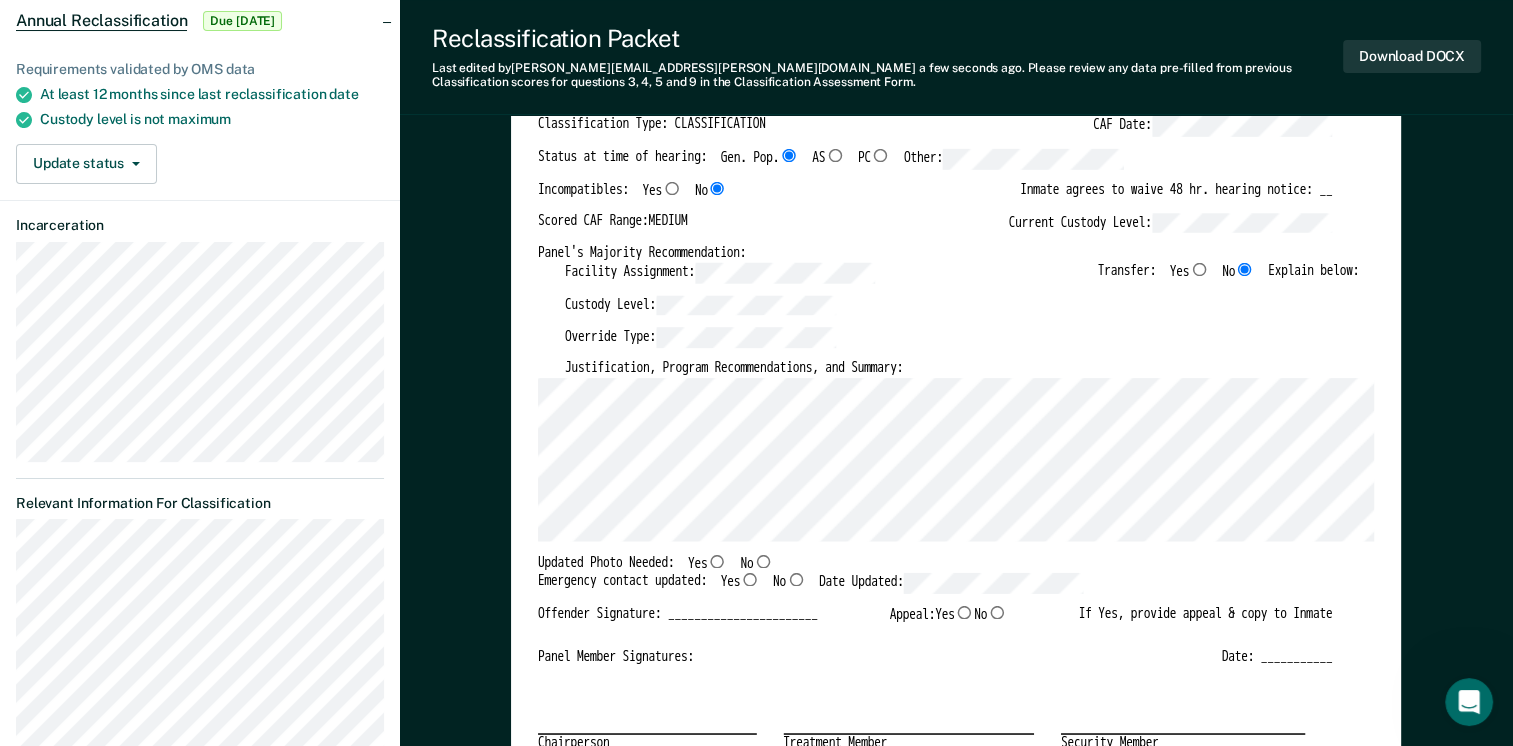 type on "x" 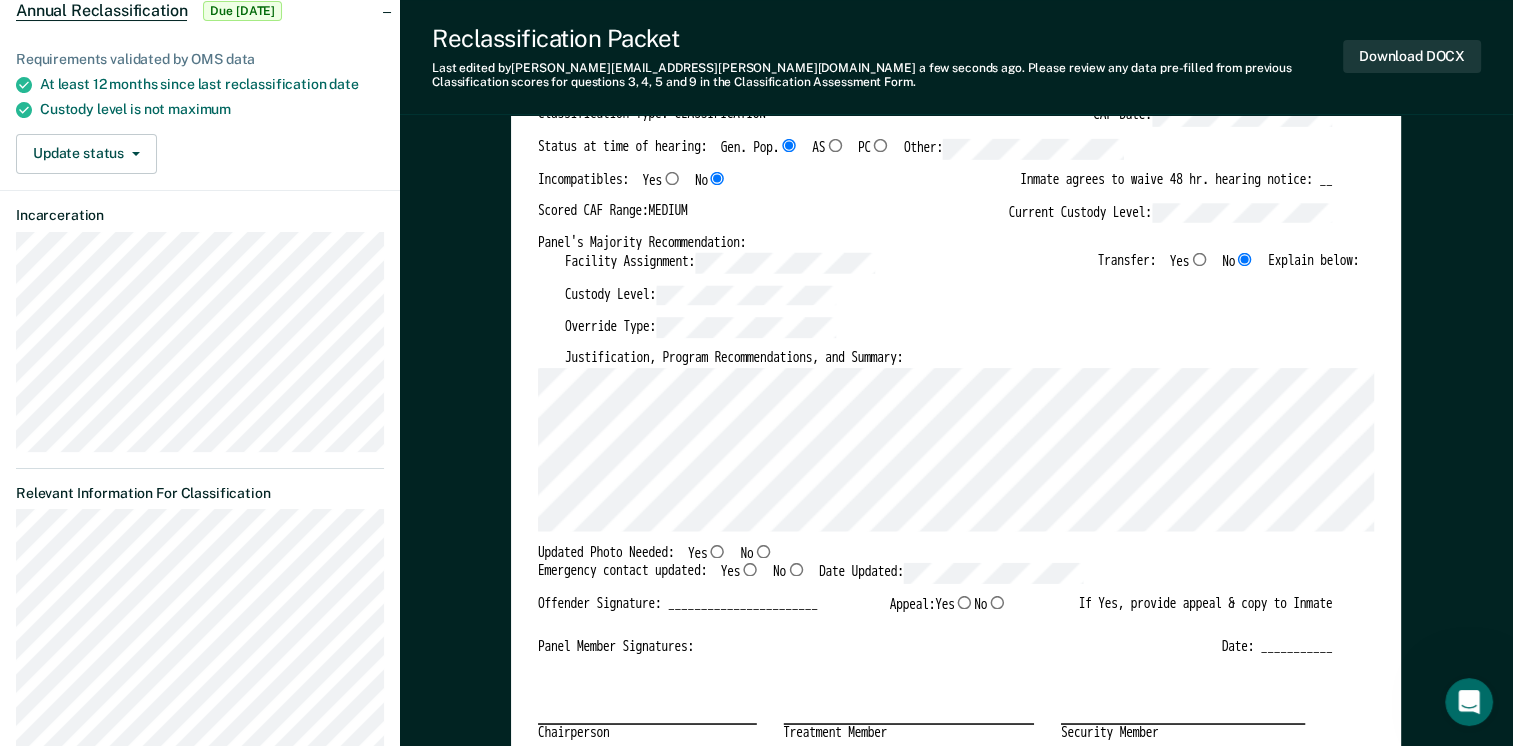 scroll, scrollTop: 200, scrollLeft: 0, axis: vertical 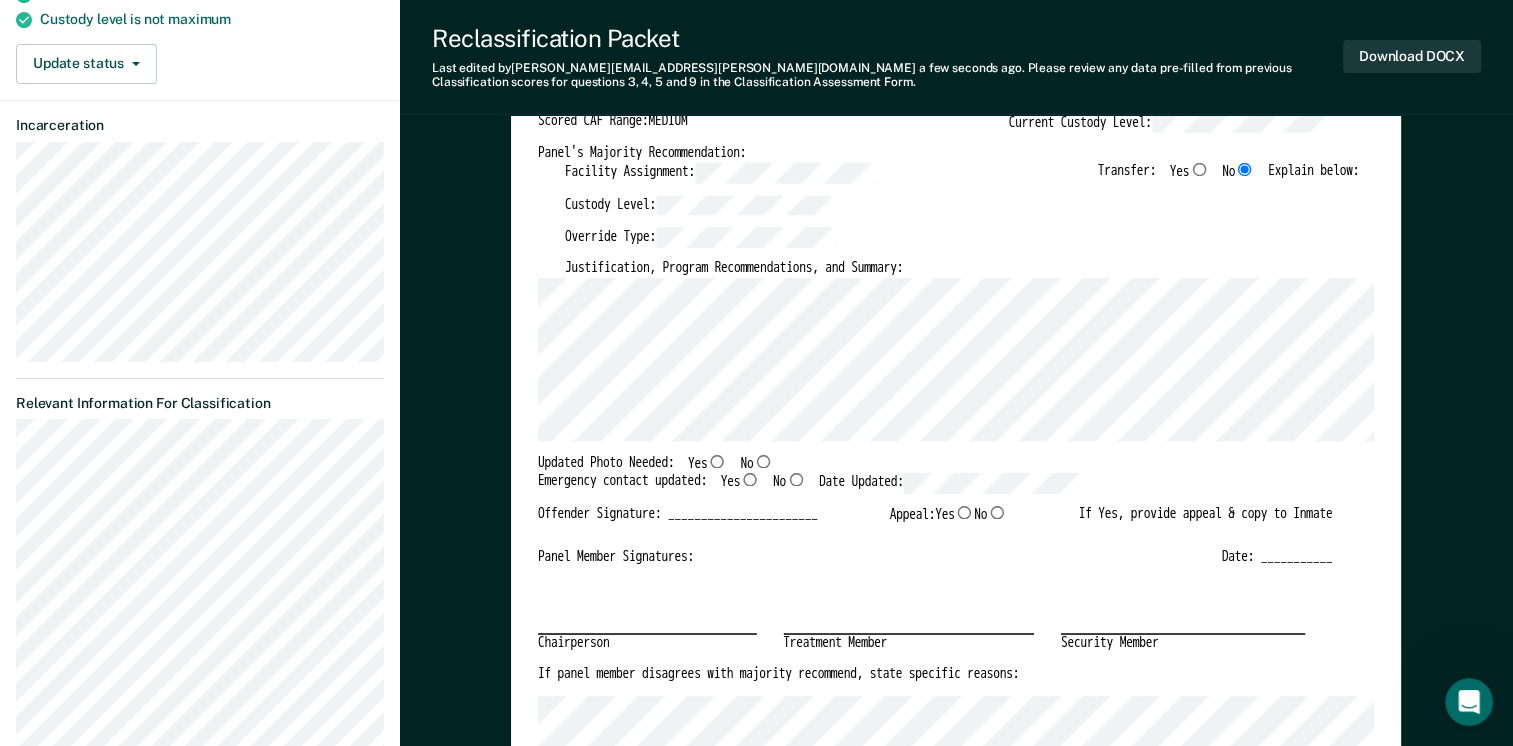 click on "No" at bounding box center [795, 479] 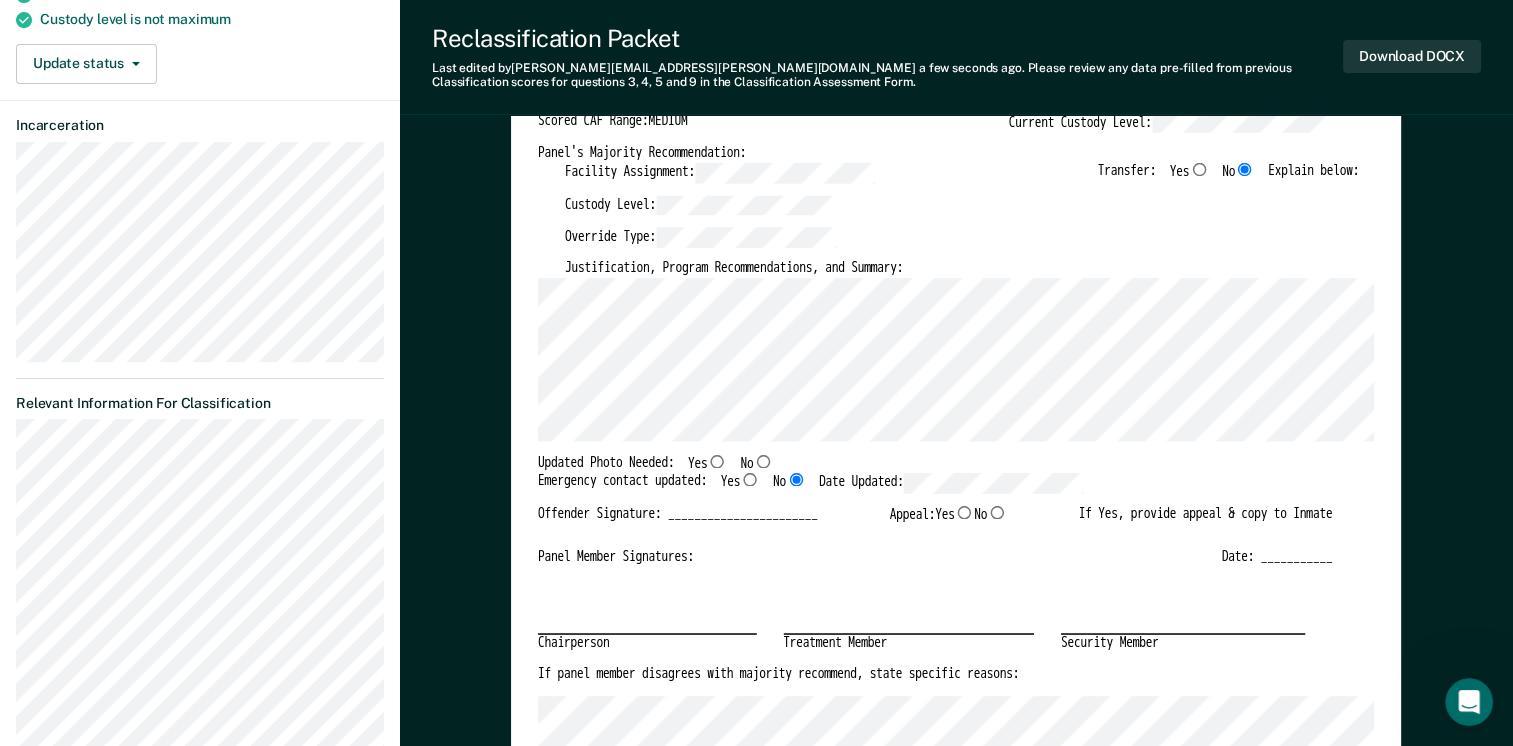type on "x" 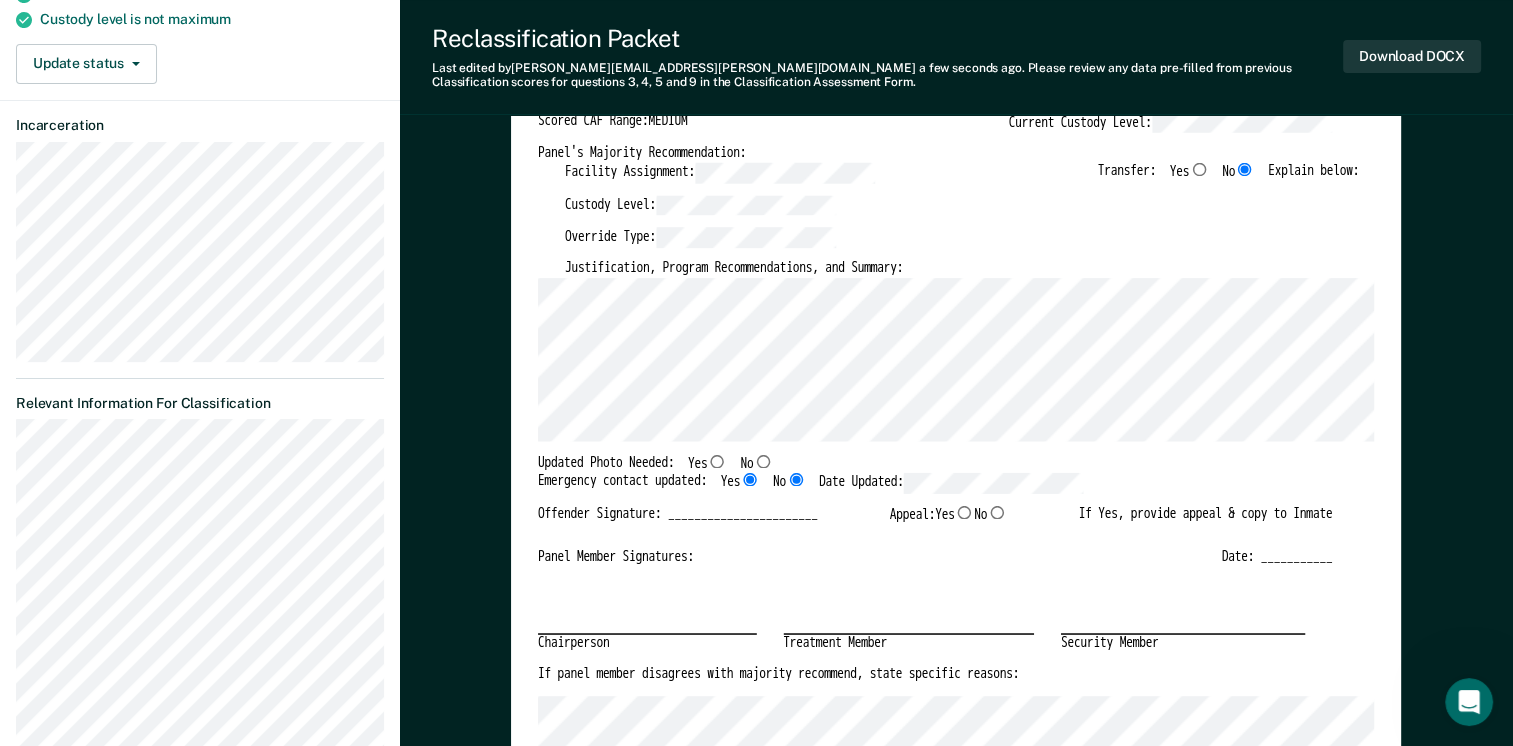 type on "x" 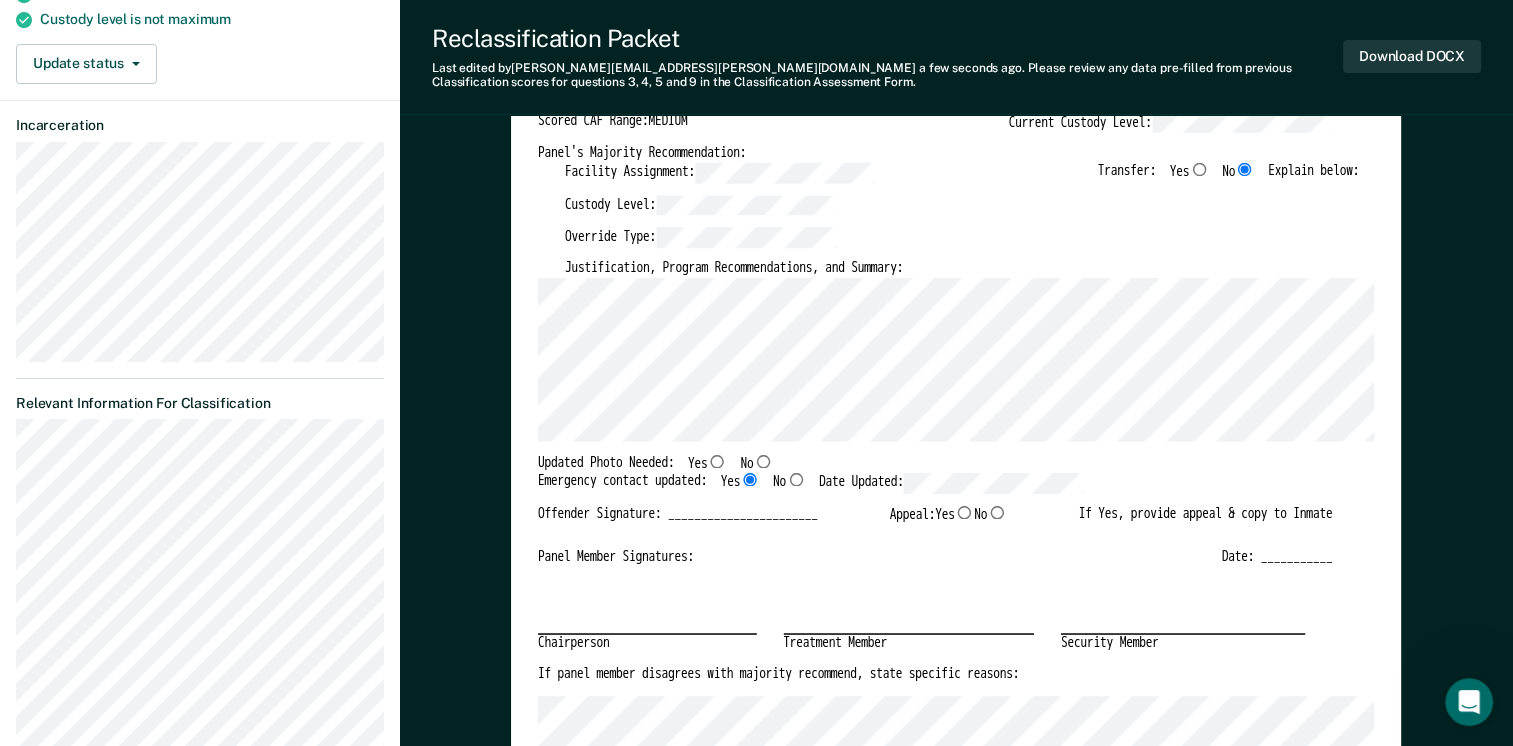 click on "No" at bounding box center [763, 460] 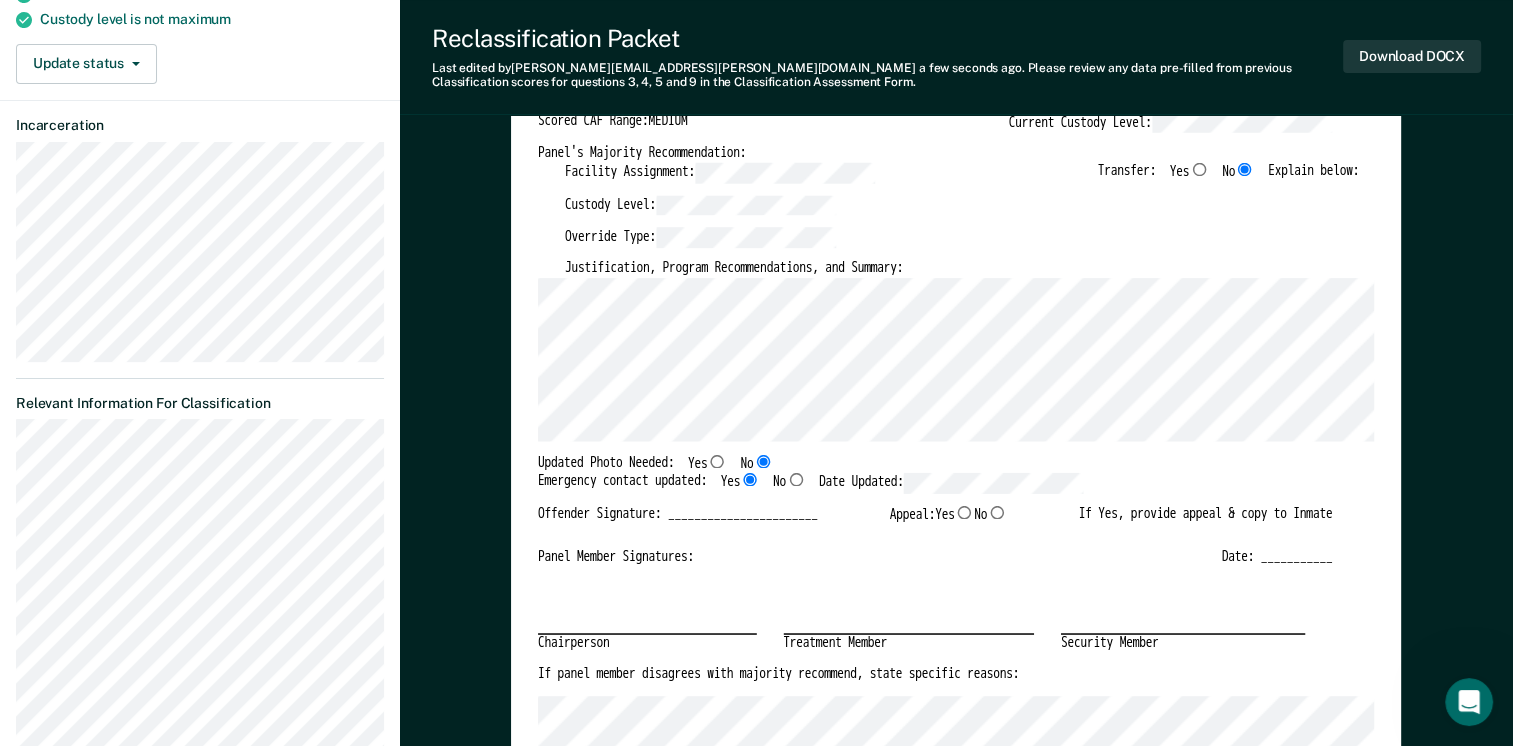 type on "x" 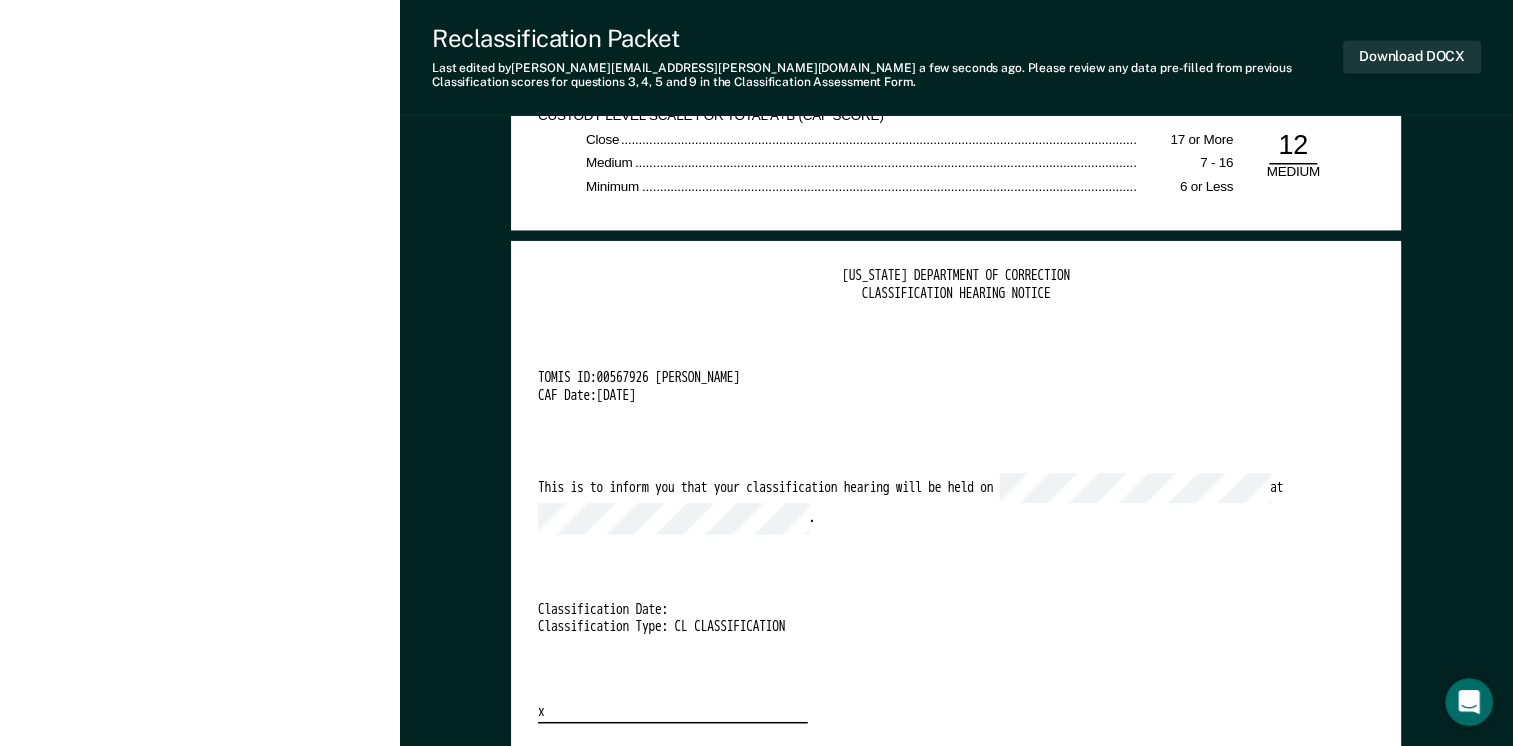 scroll, scrollTop: 3600, scrollLeft: 0, axis: vertical 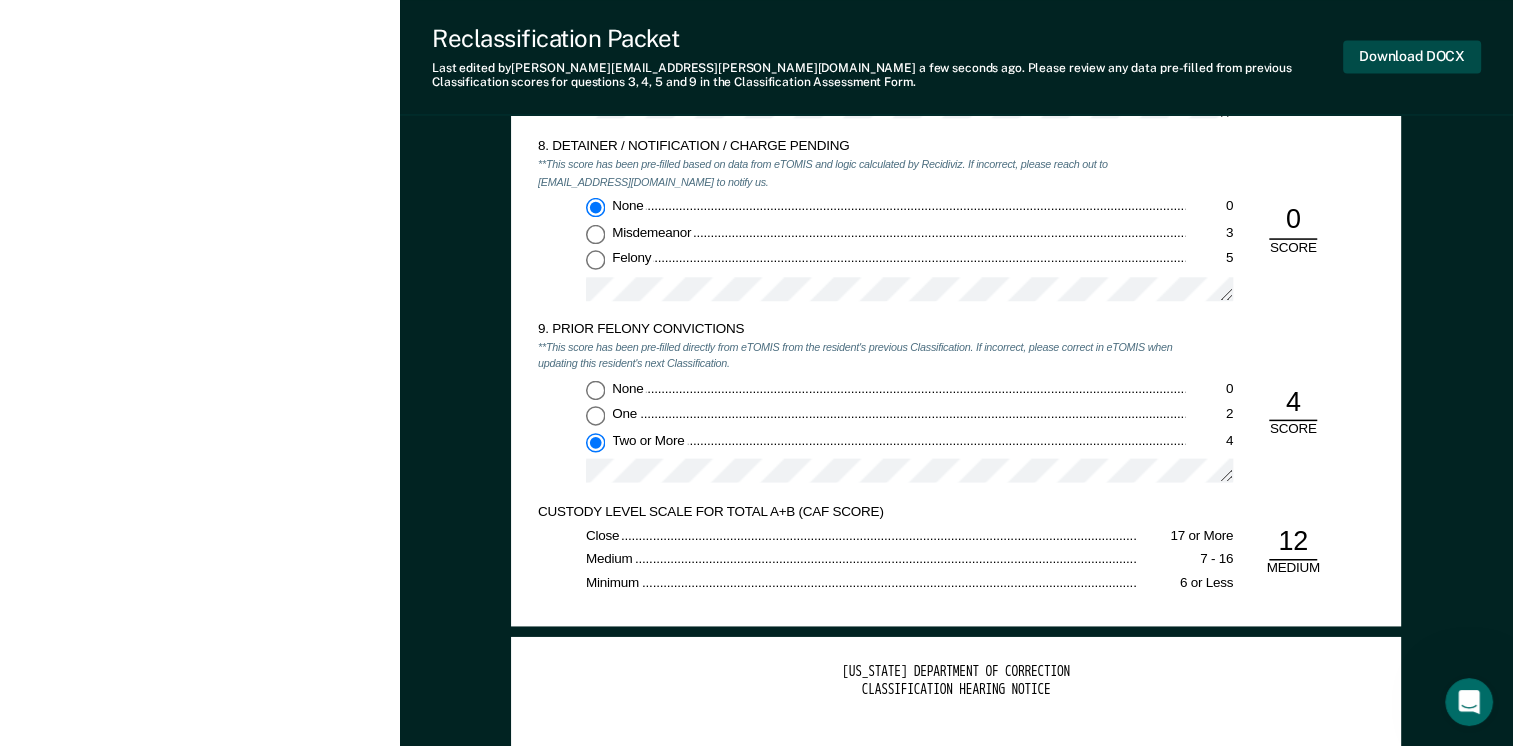 click on "Download DOCX" at bounding box center (1412, 56) 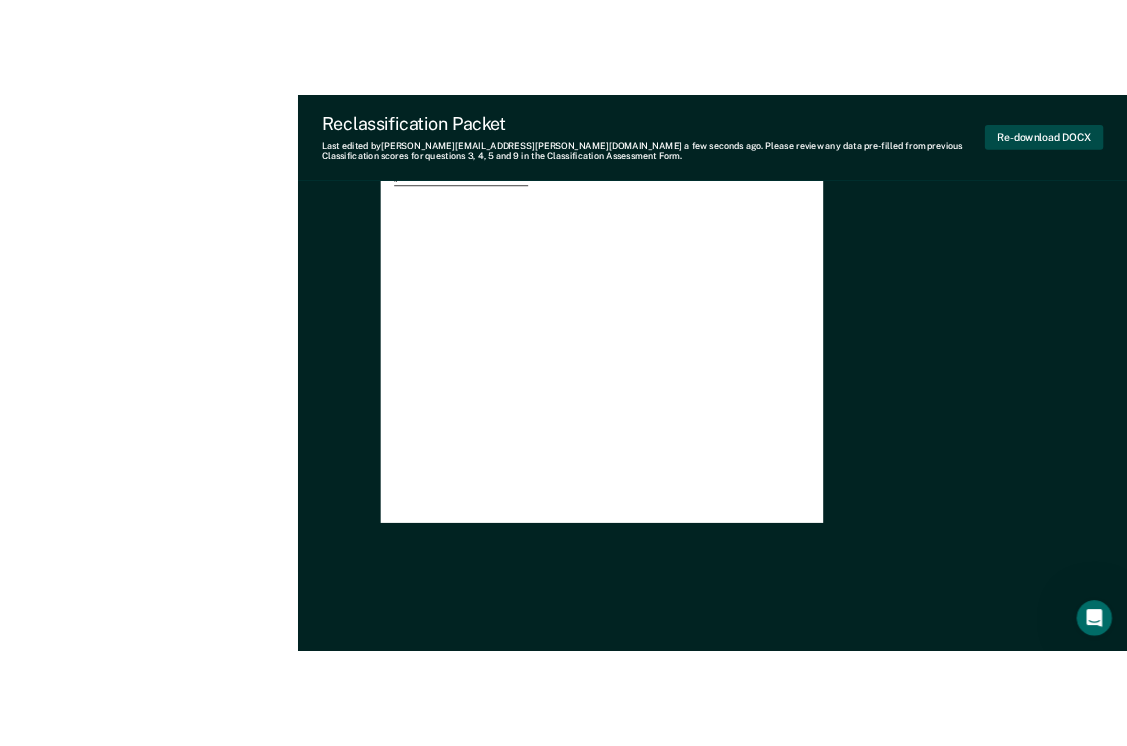 scroll, scrollTop: 0, scrollLeft: 0, axis: both 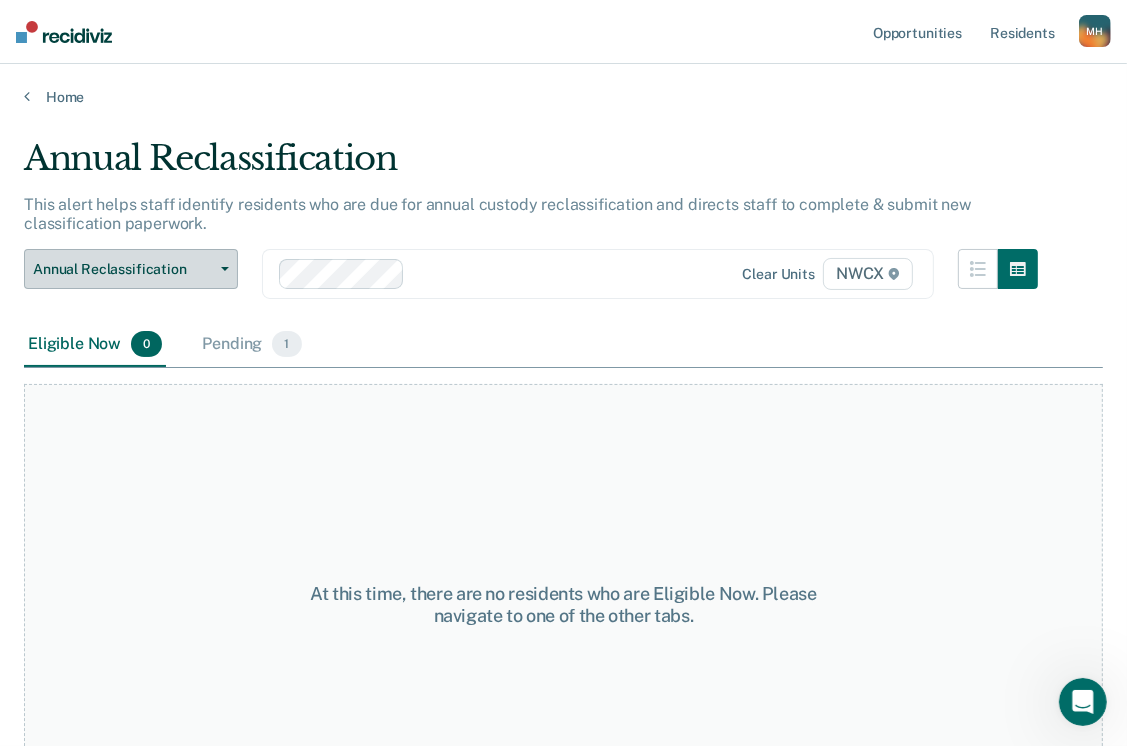 click on "Annual Reclassification" at bounding box center (123, 269) 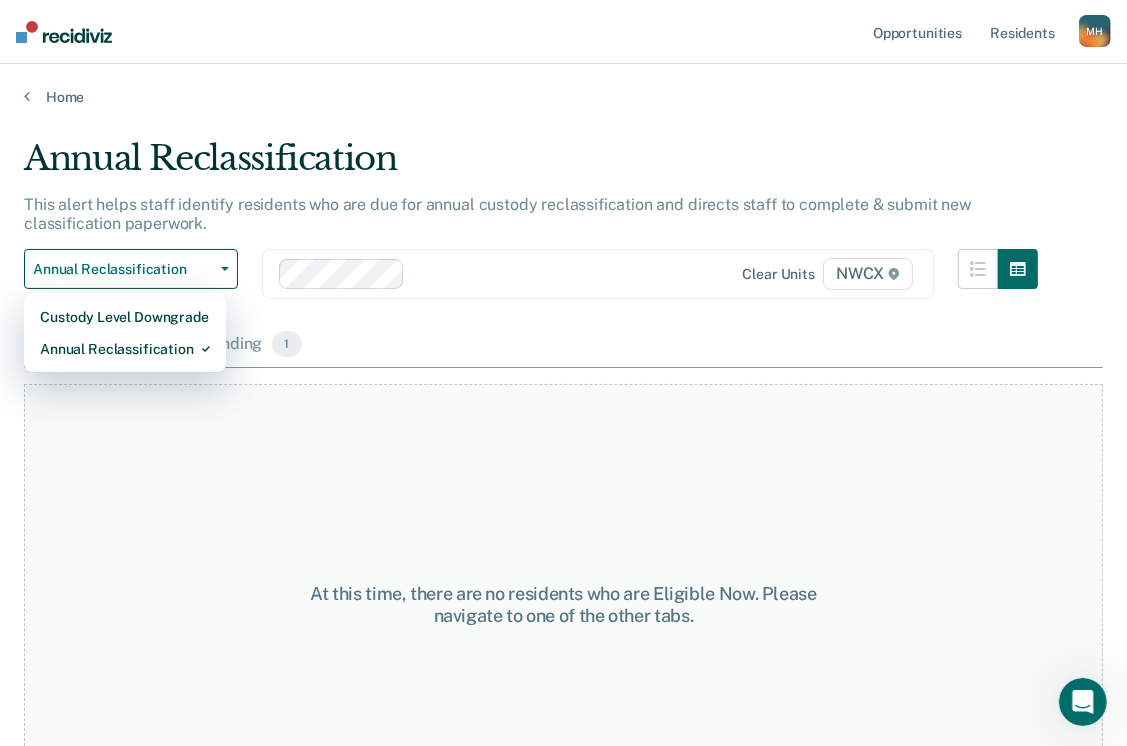 click on "NWCX" at bounding box center (868, 274) 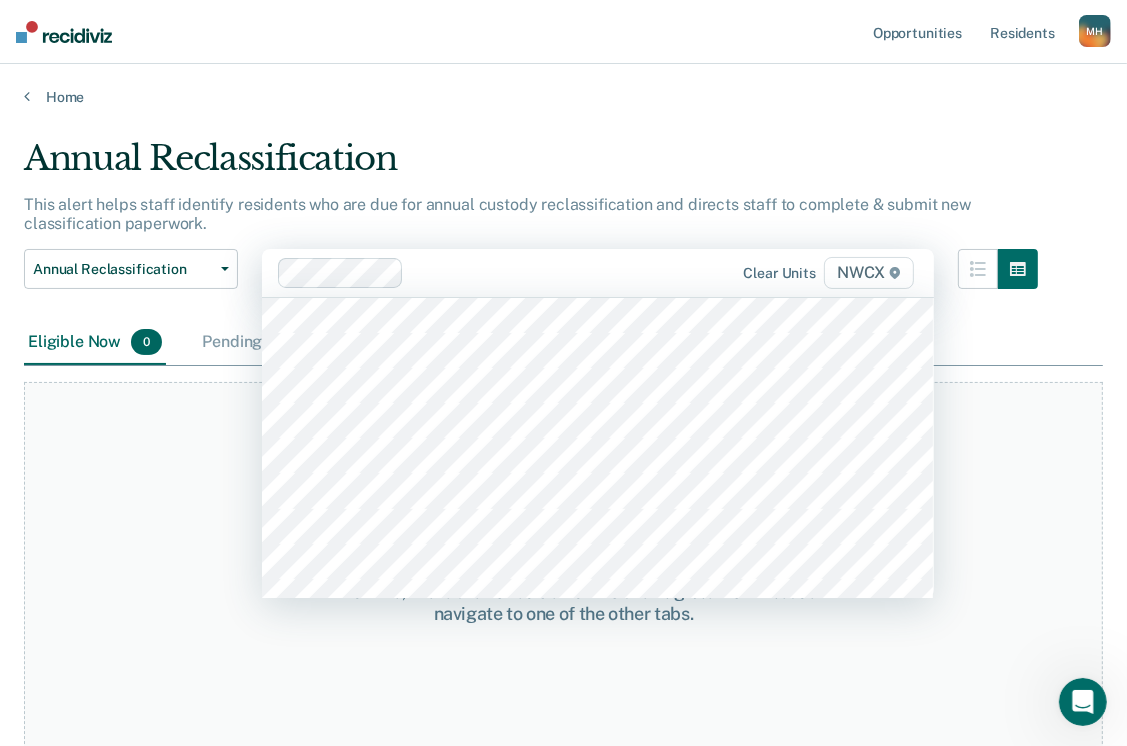 scroll, scrollTop: 7300, scrollLeft: 0, axis: vertical 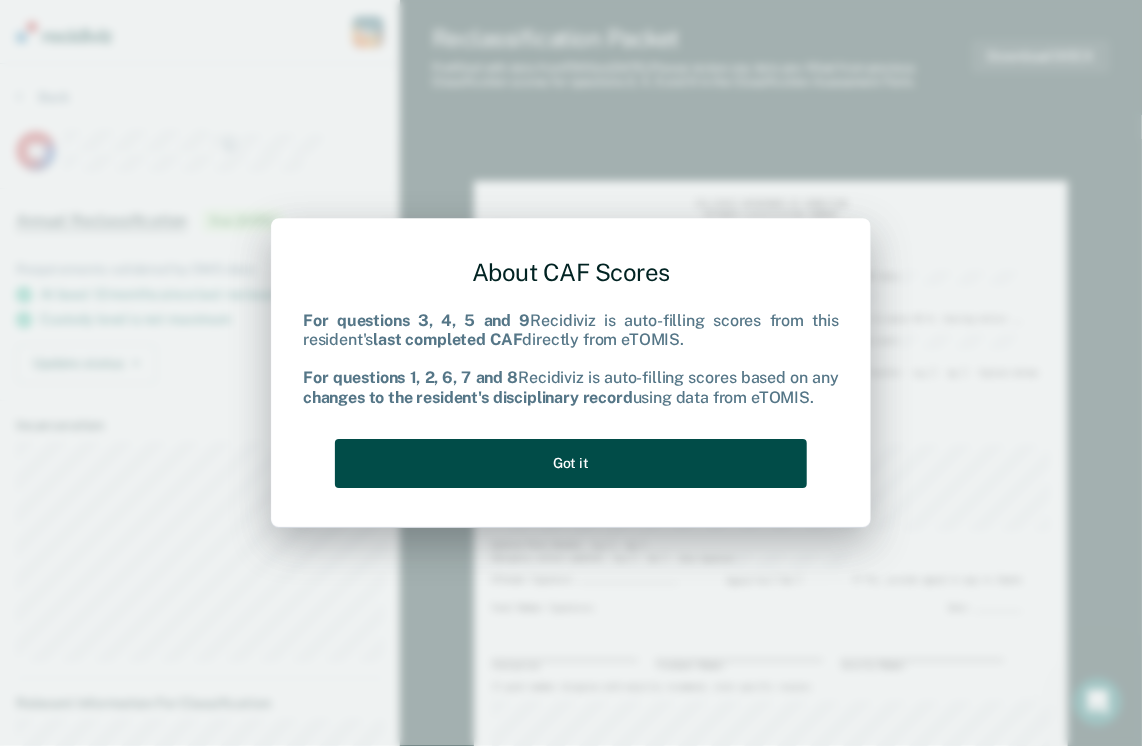 click on "Got it" at bounding box center [571, 463] 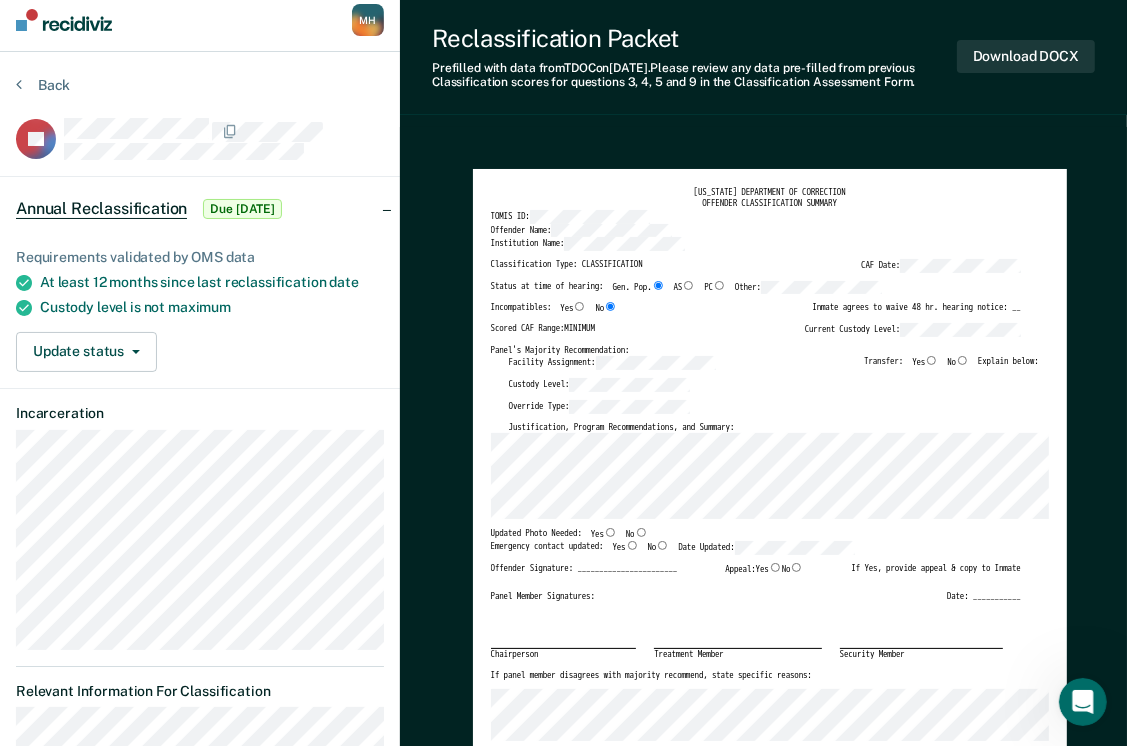 scroll, scrollTop: 0, scrollLeft: 0, axis: both 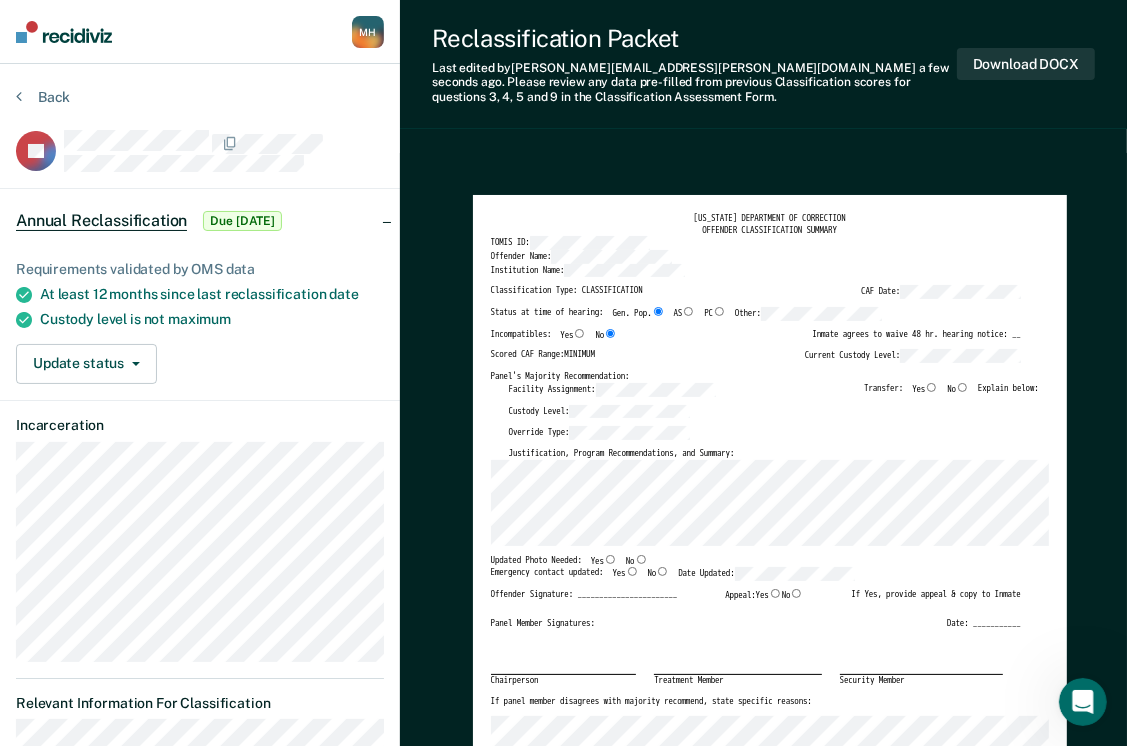 click on "No" at bounding box center (962, 387) 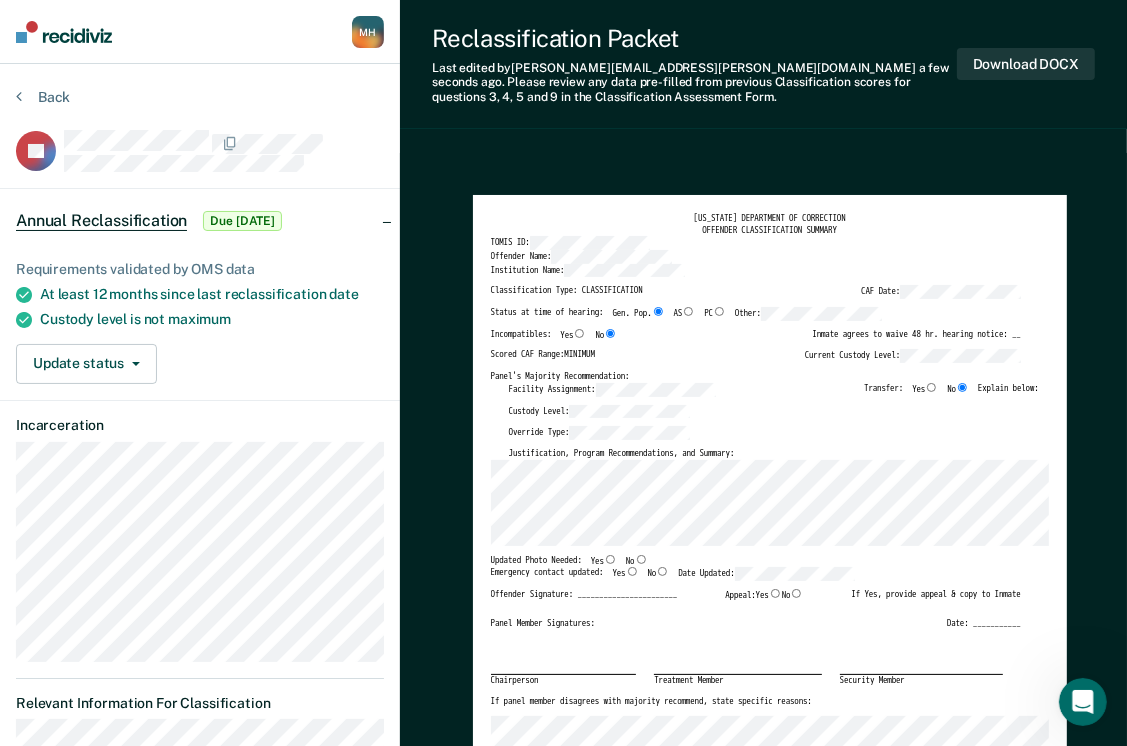 type on "x" 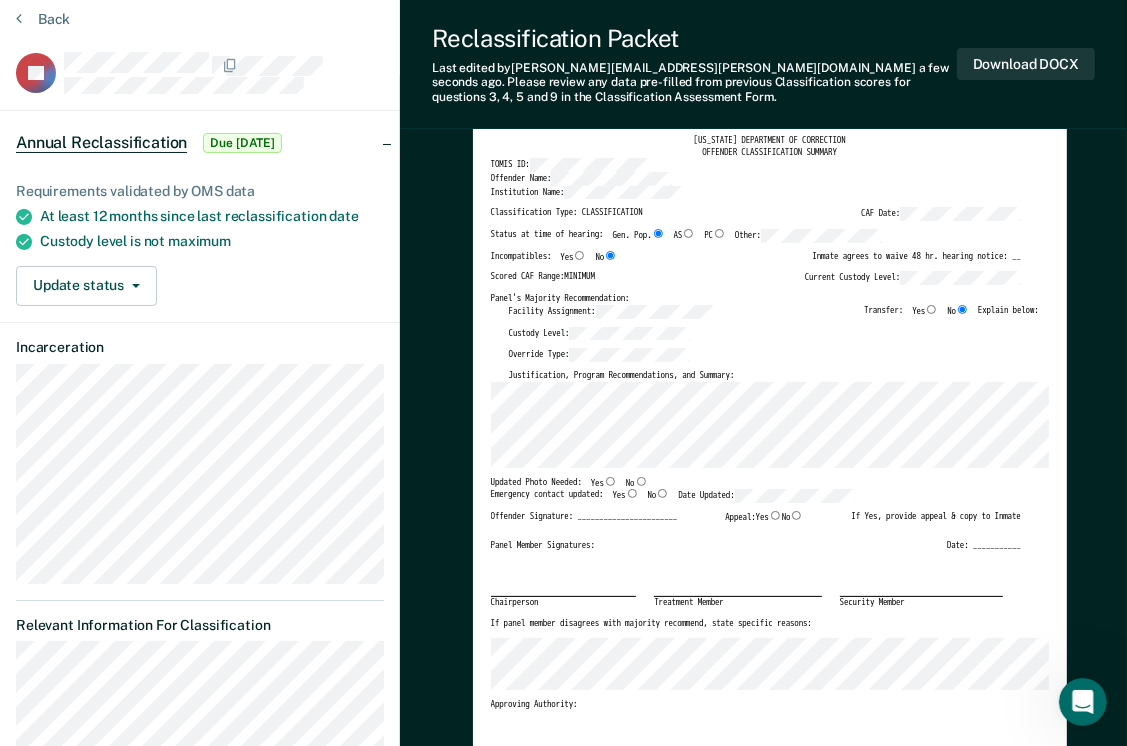 scroll, scrollTop: 100, scrollLeft: 0, axis: vertical 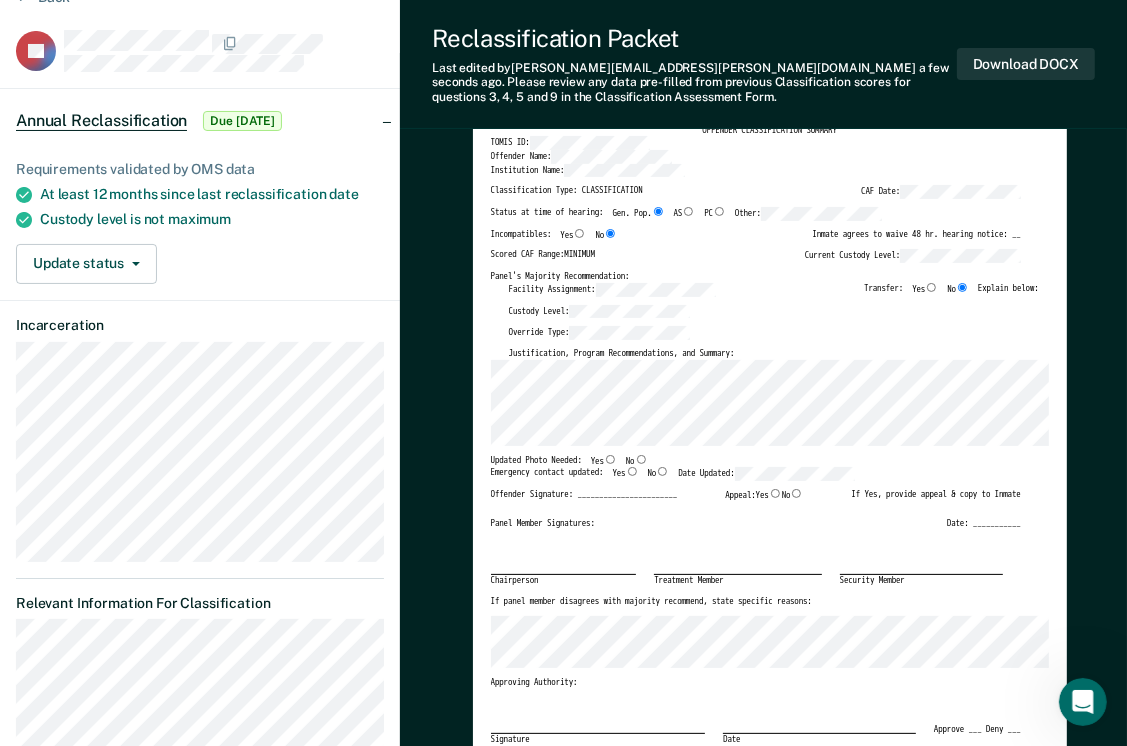 click on "Yes" at bounding box center (610, 459) 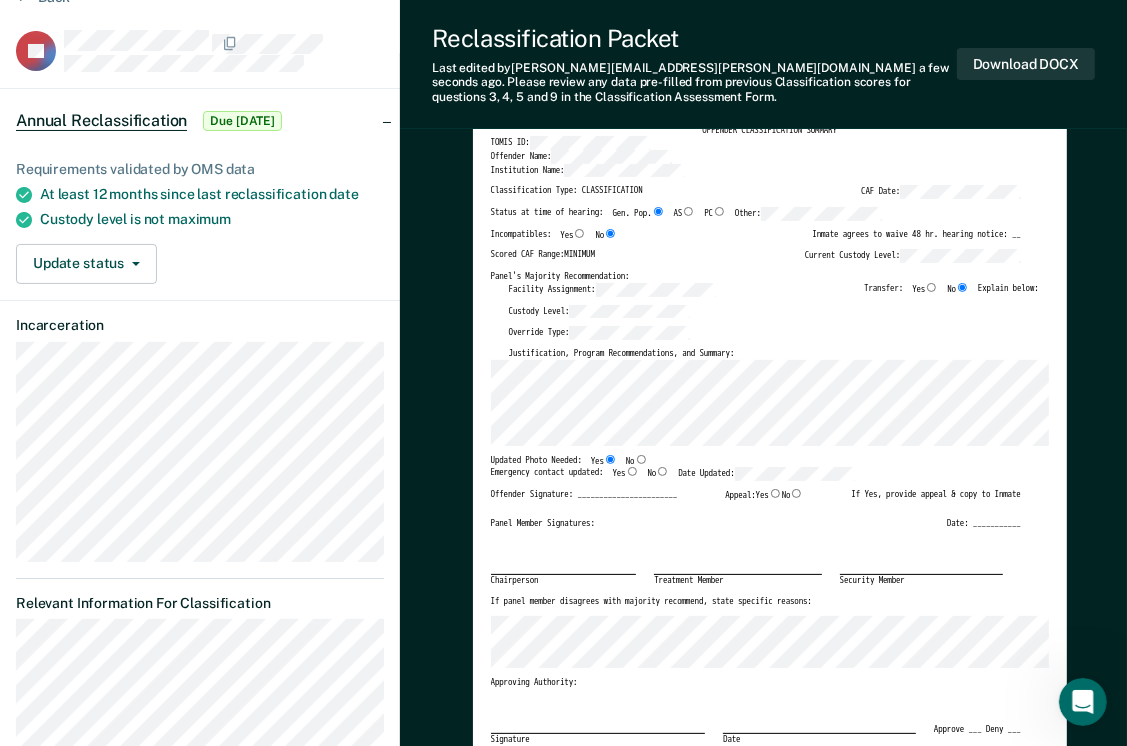type on "x" 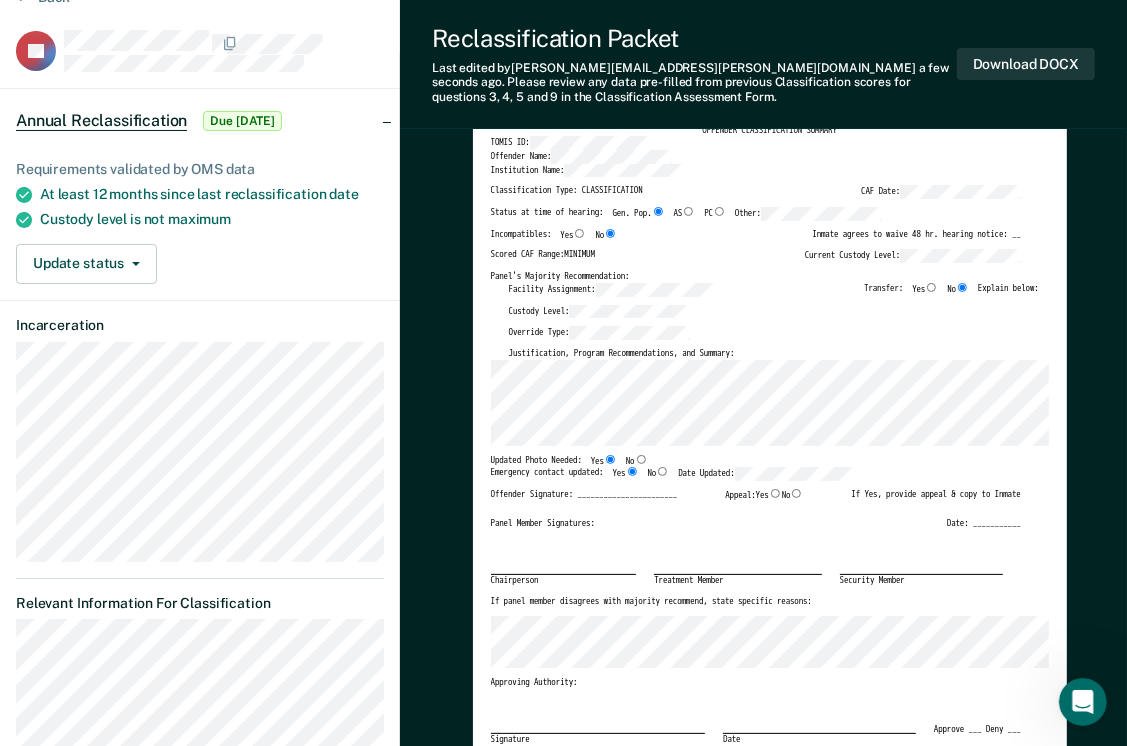 type on "x" 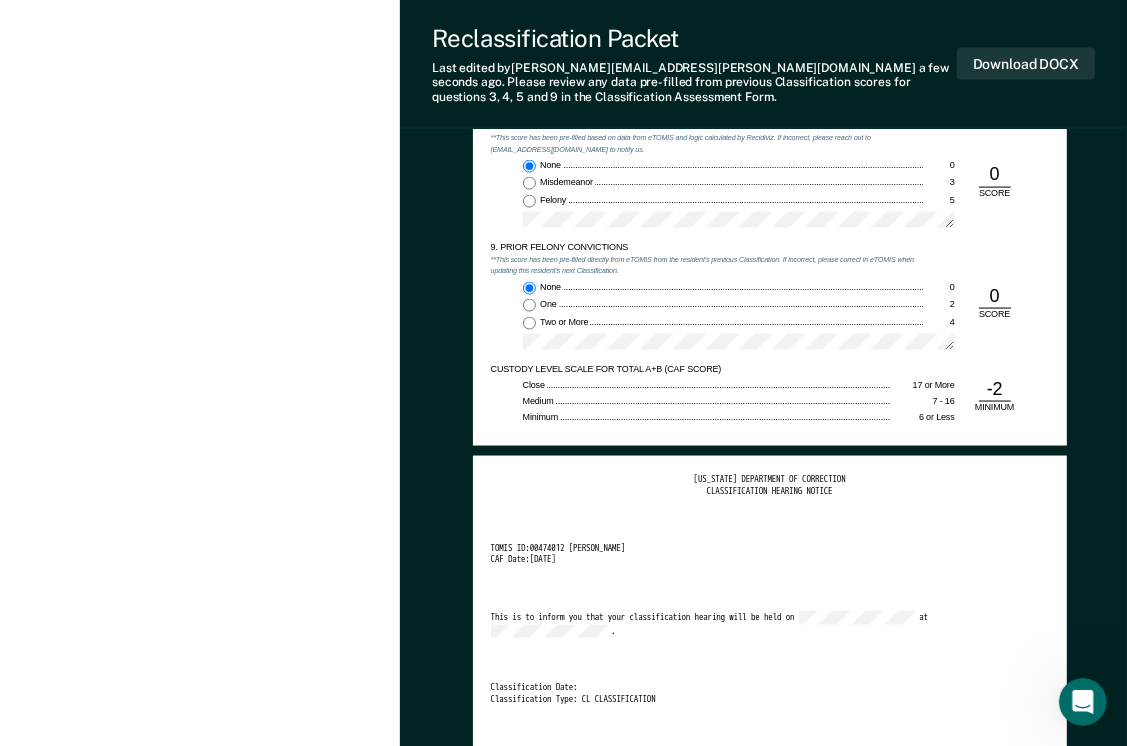 scroll, scrollTop: 2200, scrollLeft: 0, axis: vertical 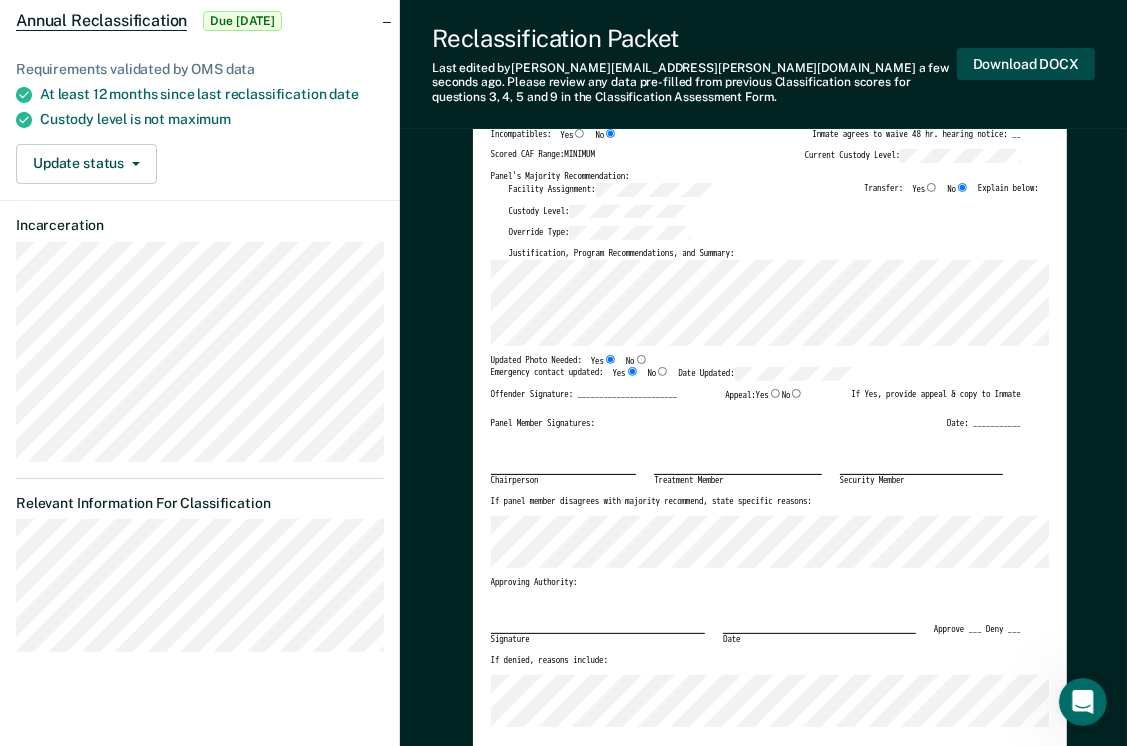 click on "Download DOCX" at bounding box center [1026, 64] 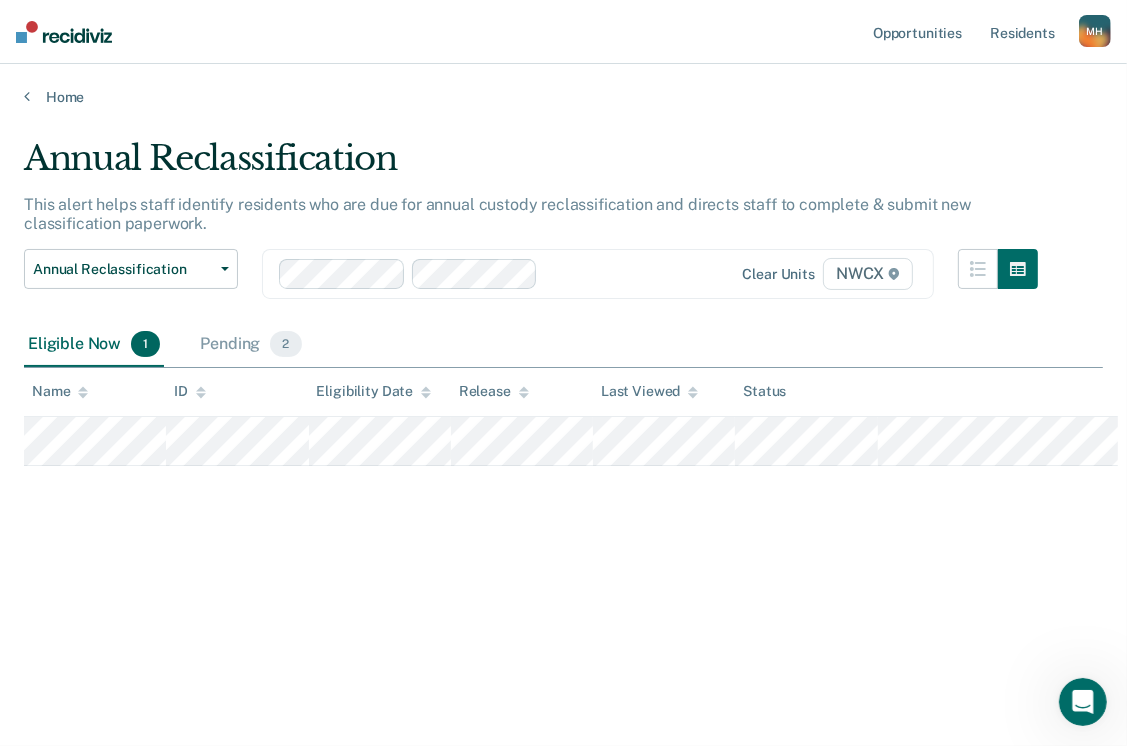 scroll, scrollTop: 0, scrollLeft: 0, axis: both 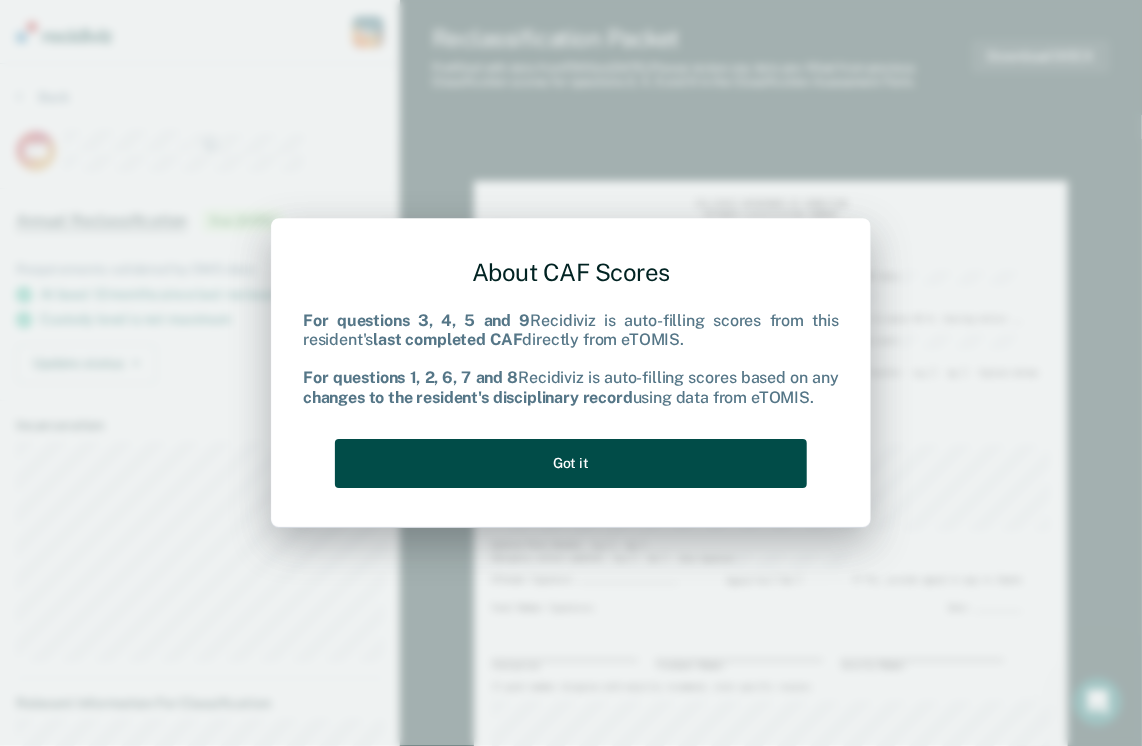 click on "Got it" at bounding box center (571, 463) 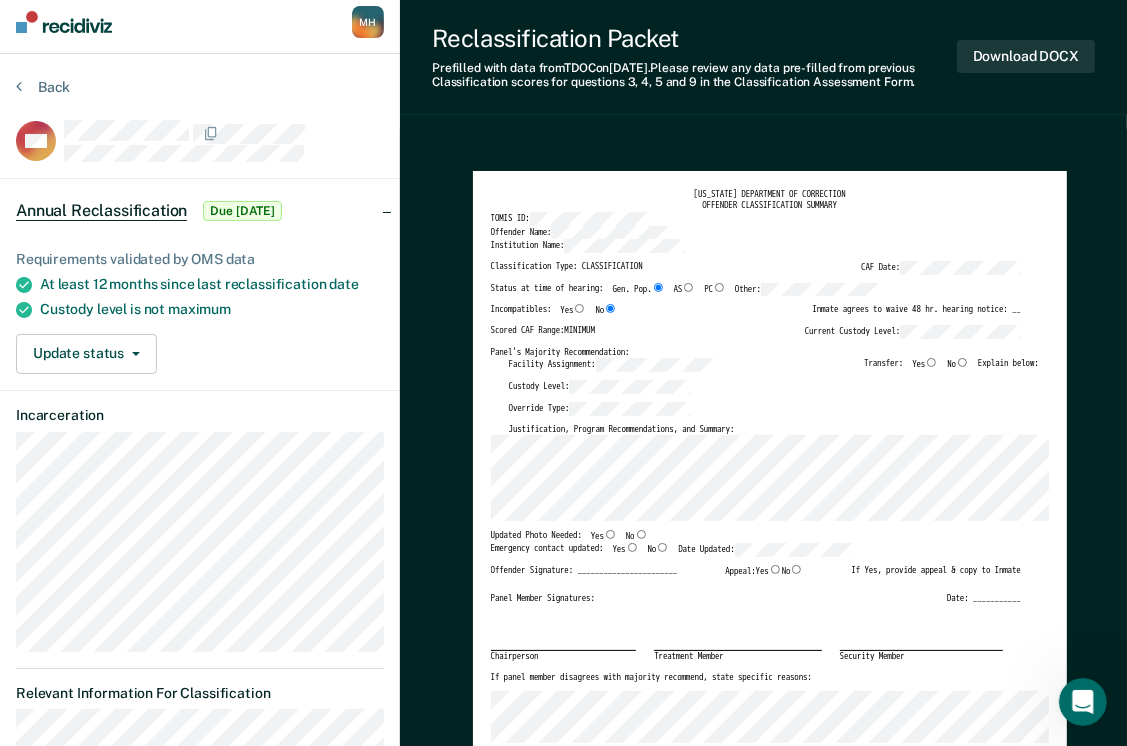 scroll, scrollTop: 0, scrollLeft: 0, axis: both 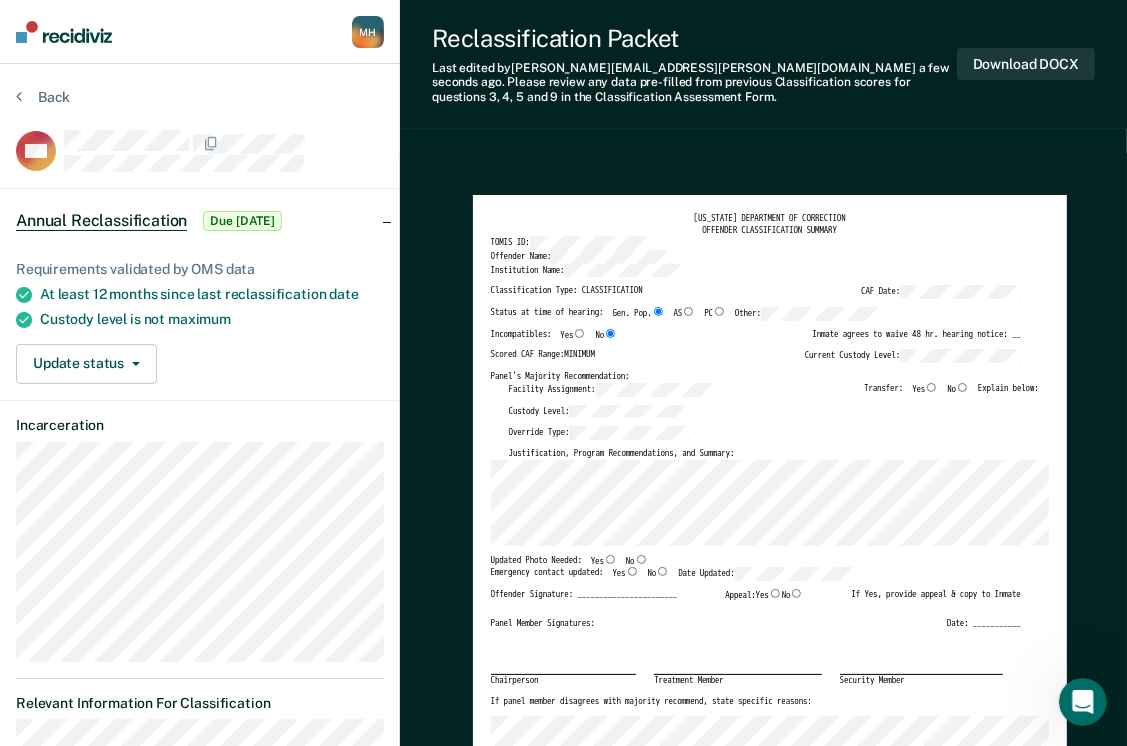 click on "No" at bounding box center (962, 387) 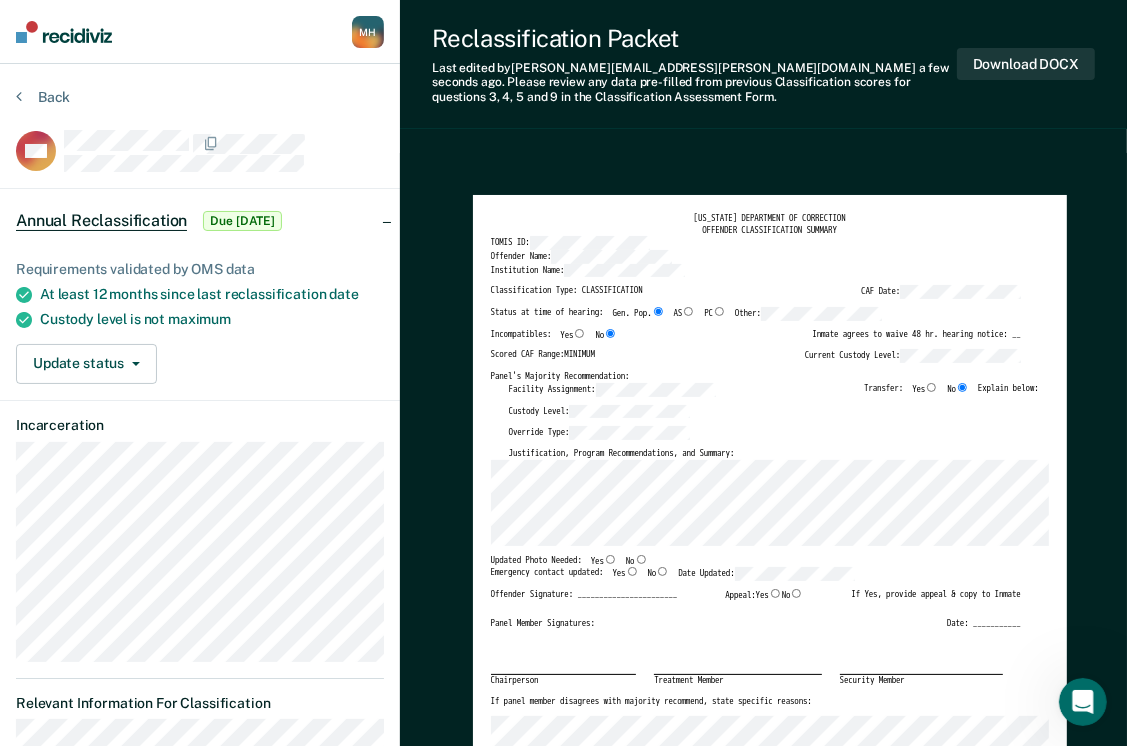 type on "x" 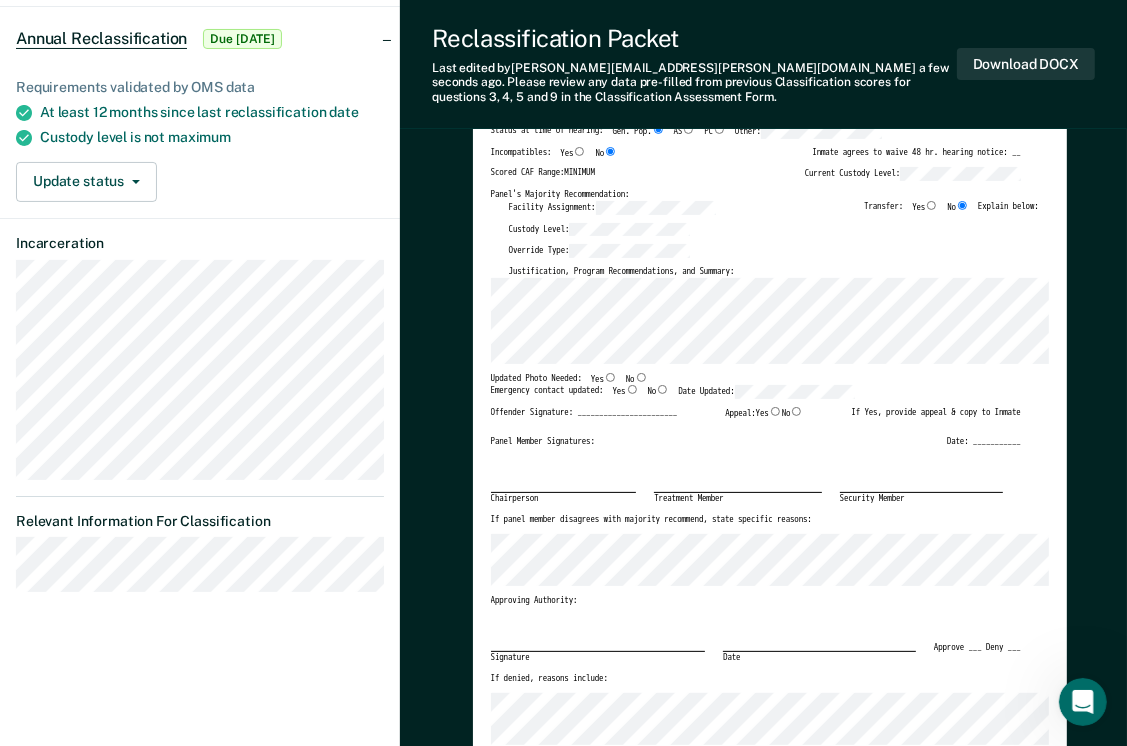 scroll, scrollTop: 200, scrollLeft: 0, axis: vertical 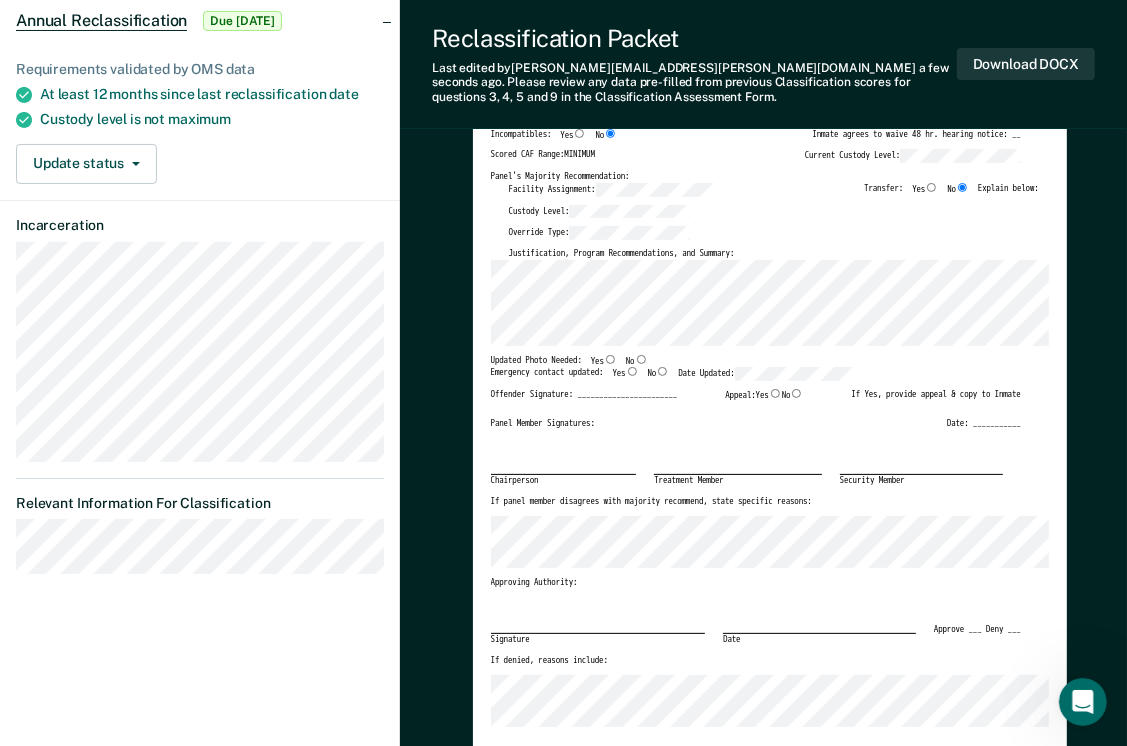 click on "Yes" at bounding box center [610, 359] 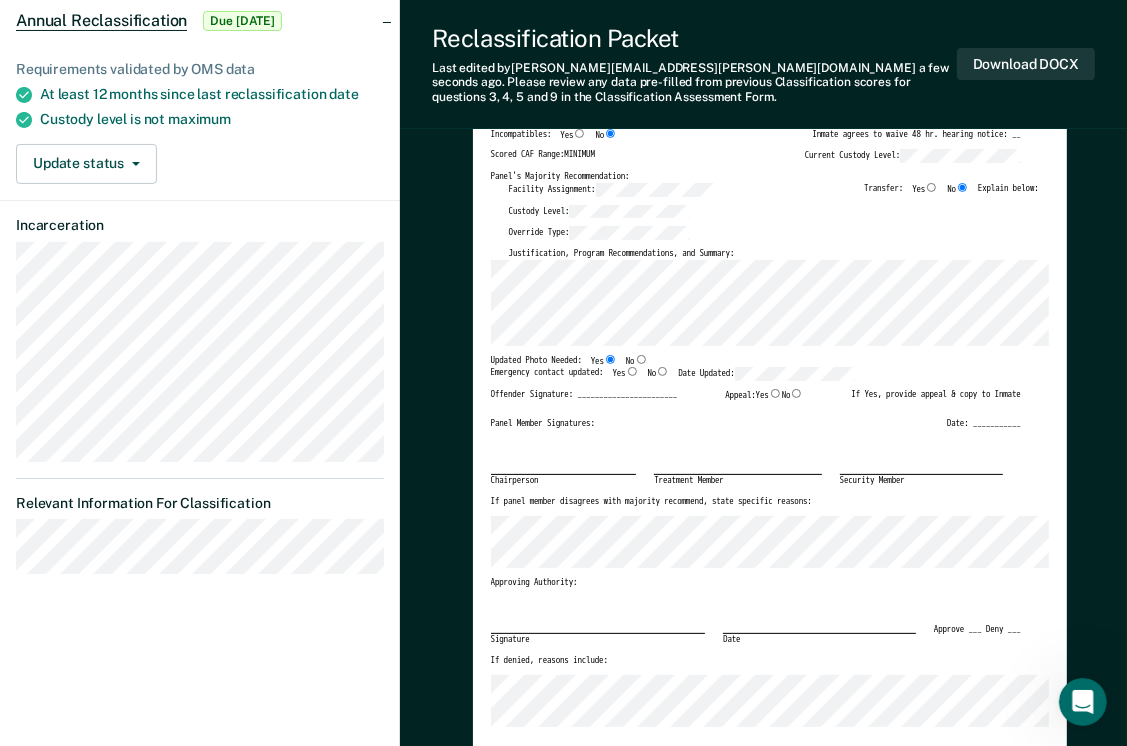 type on "x" 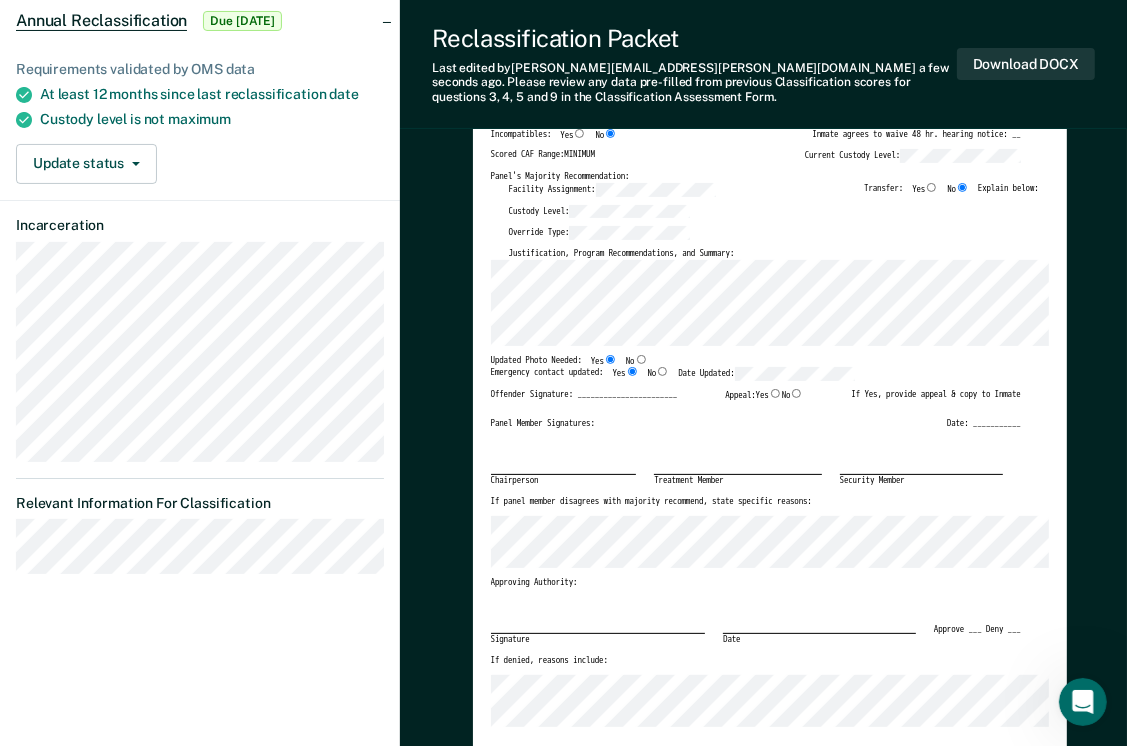 type on "x" 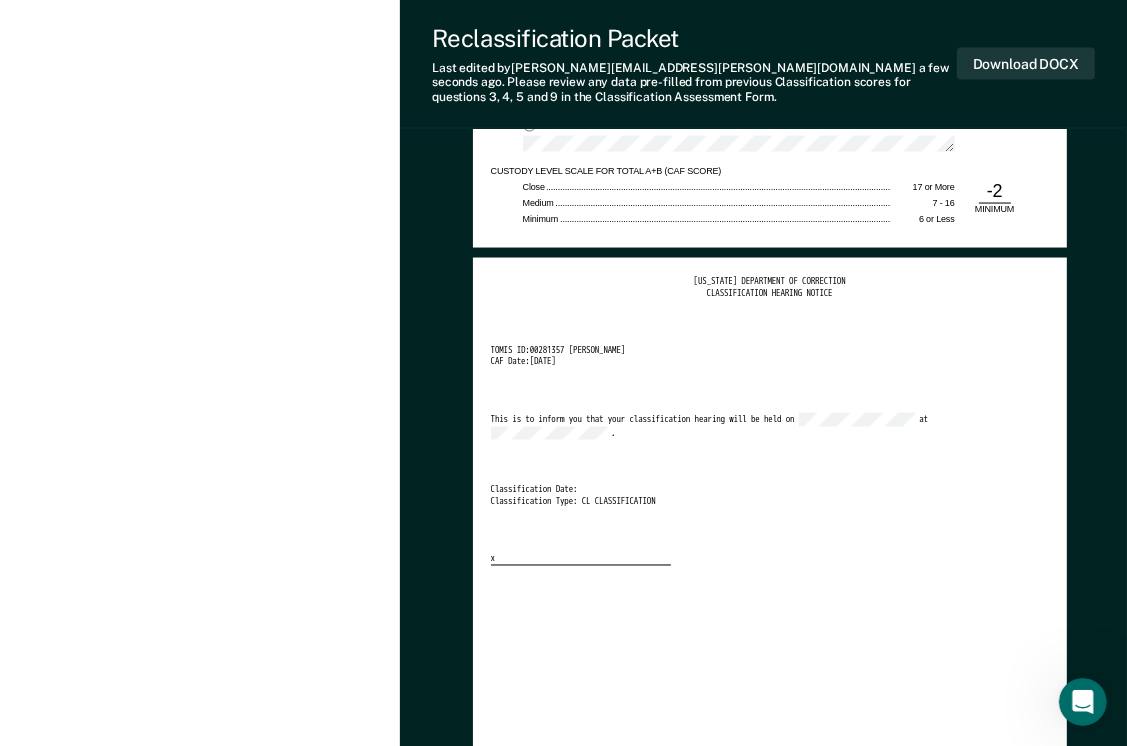 scroll, scrollTop: 2400, scrollLeft: 0, axis: vertical 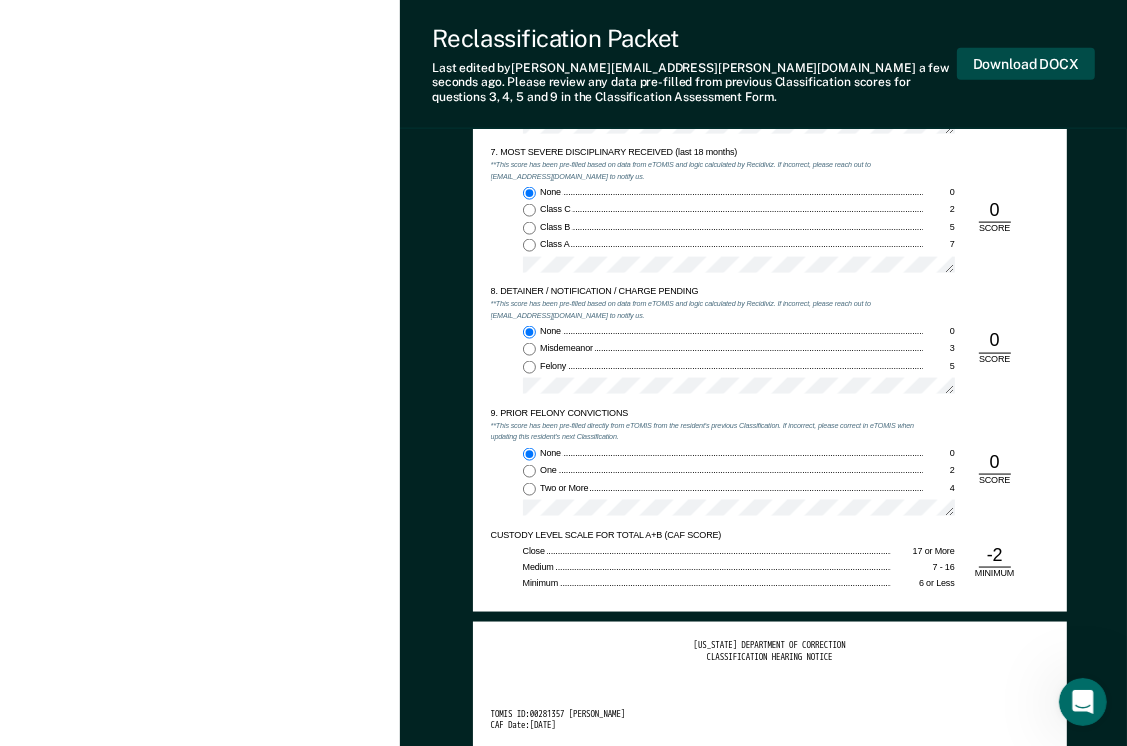 click on "Download DOCX" at bounding box center [1026, 64] 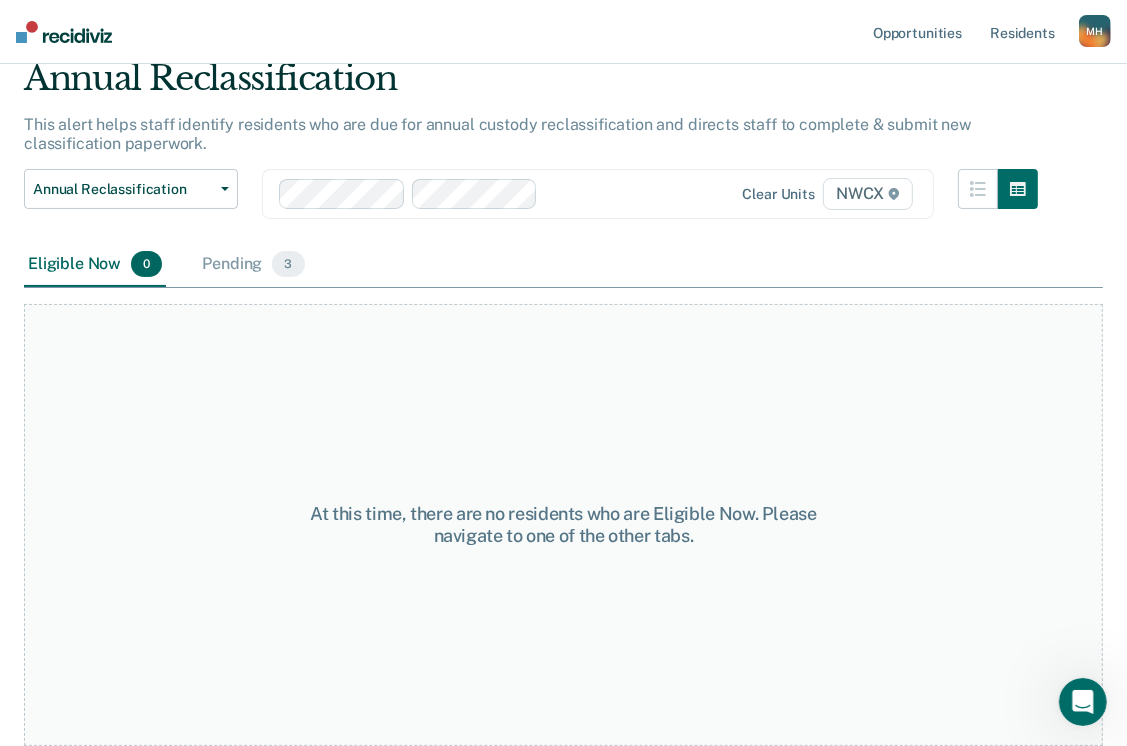 scroll, scrollTop: 0, scrollLeft: 0, axis: both 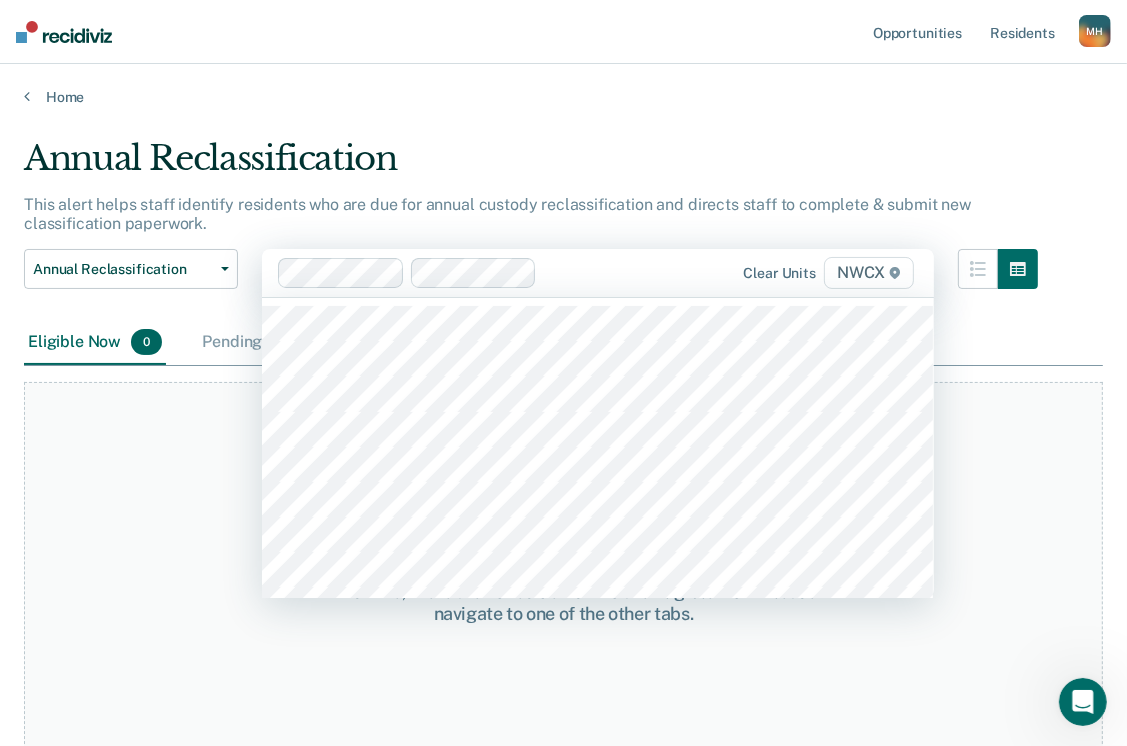 click on "NWCX" at bounding box center [869, 273] 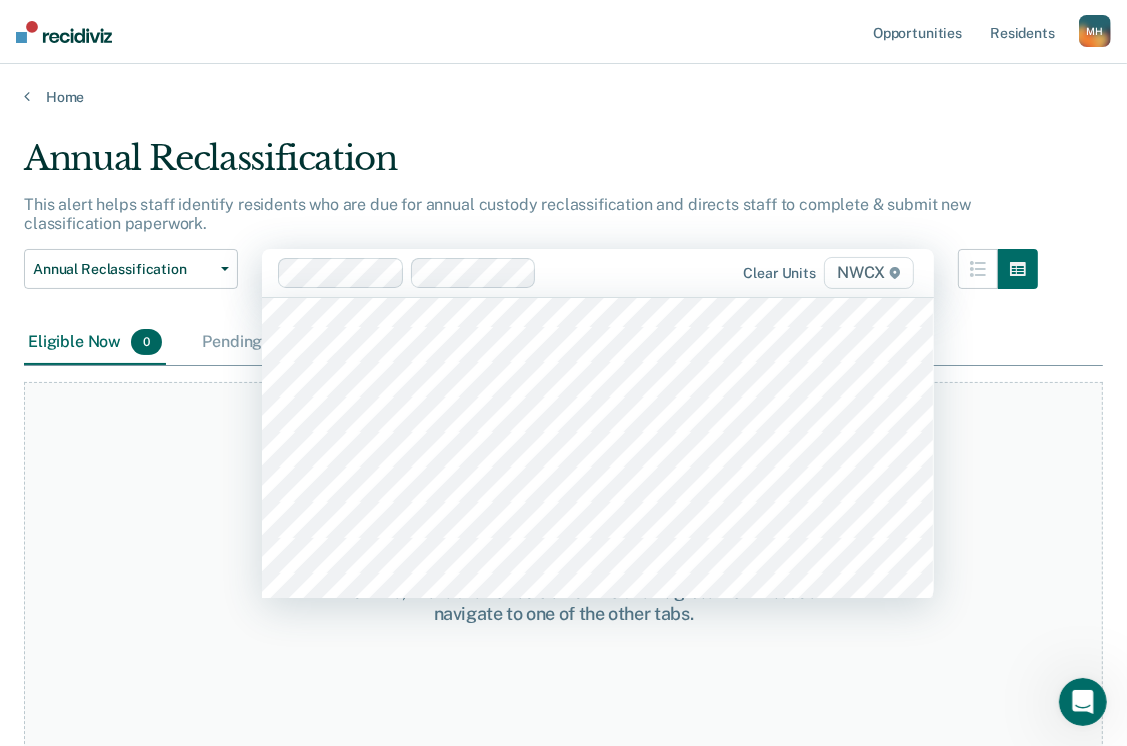 scroll, scrollTop: 7300, scrollLeft: 0, axis: vertical 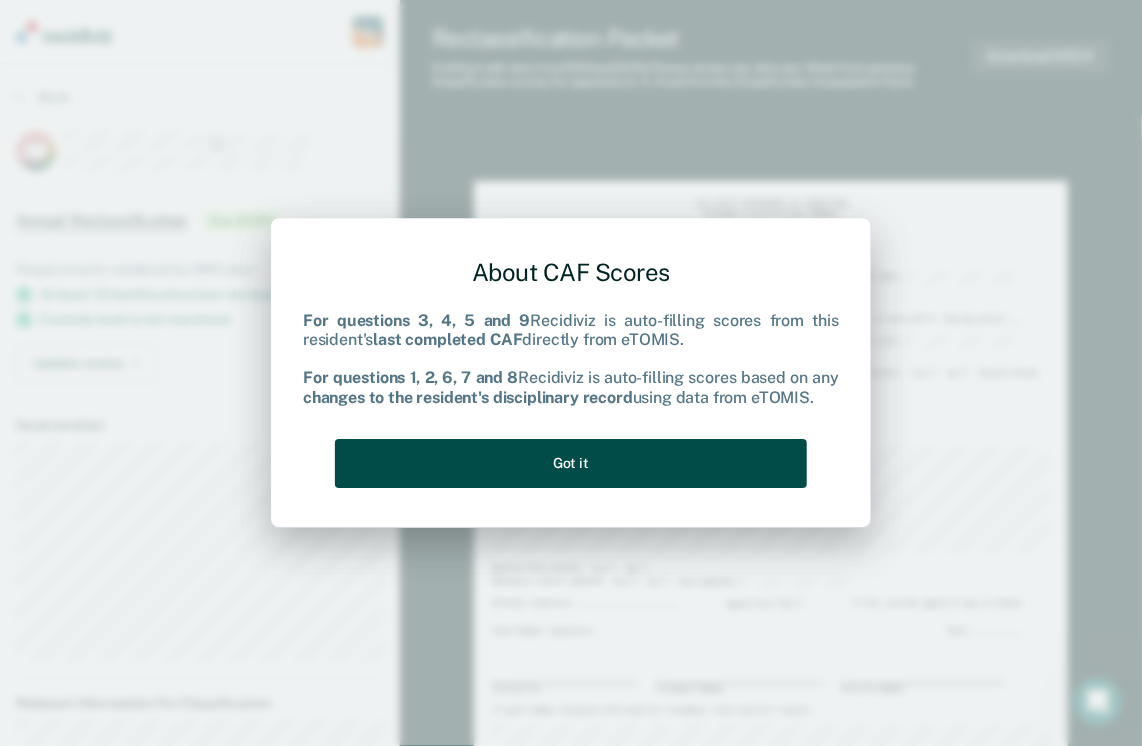 click on "Got it" at bounding box center [571, 463] 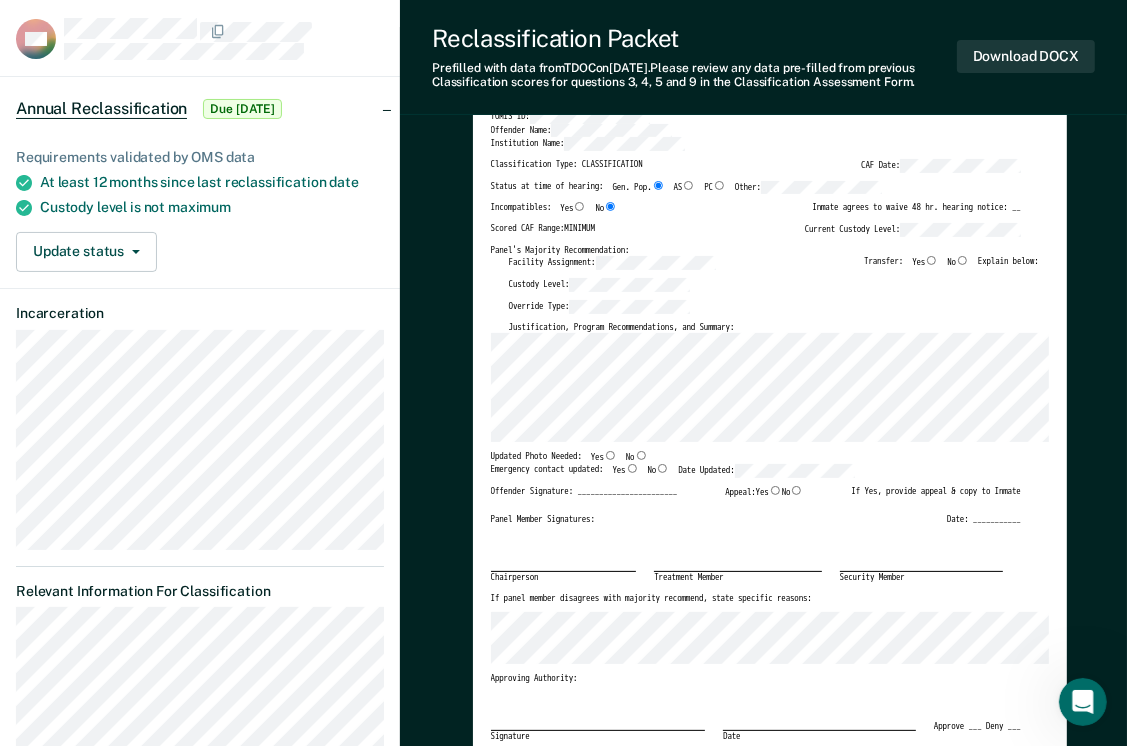 scroll, scrollTop: 100, scrollLeft: 0, axis: vertical 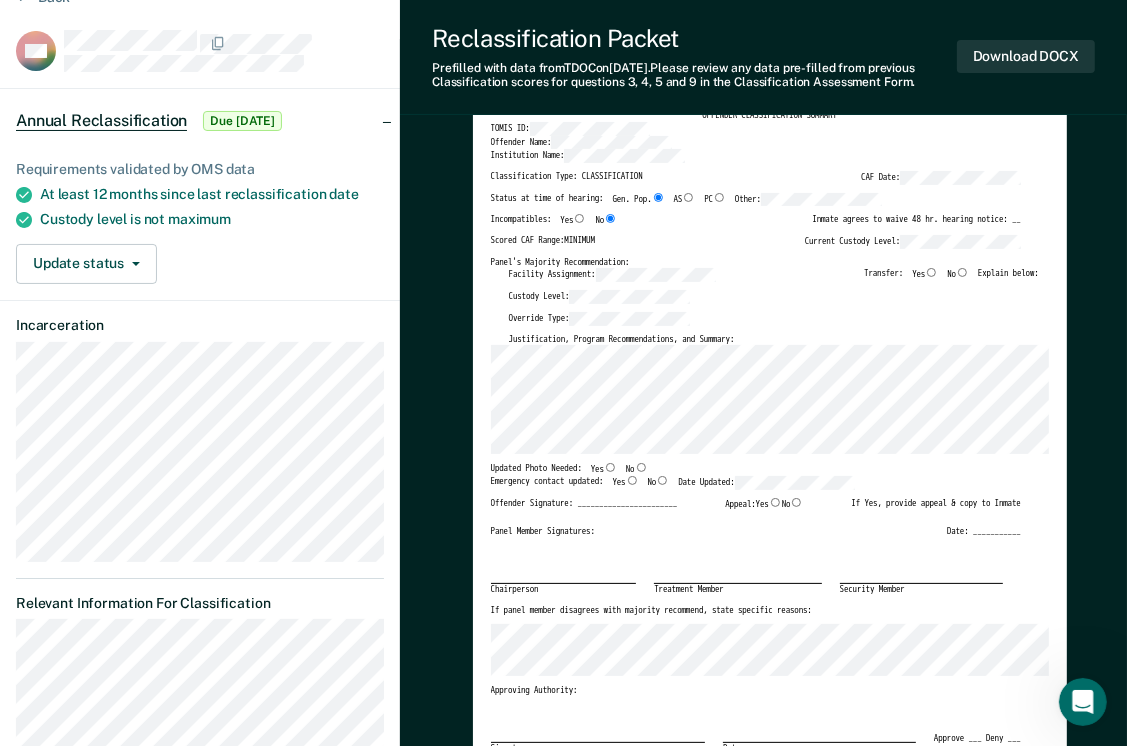 click on "No" at bounding box center (962, 272) 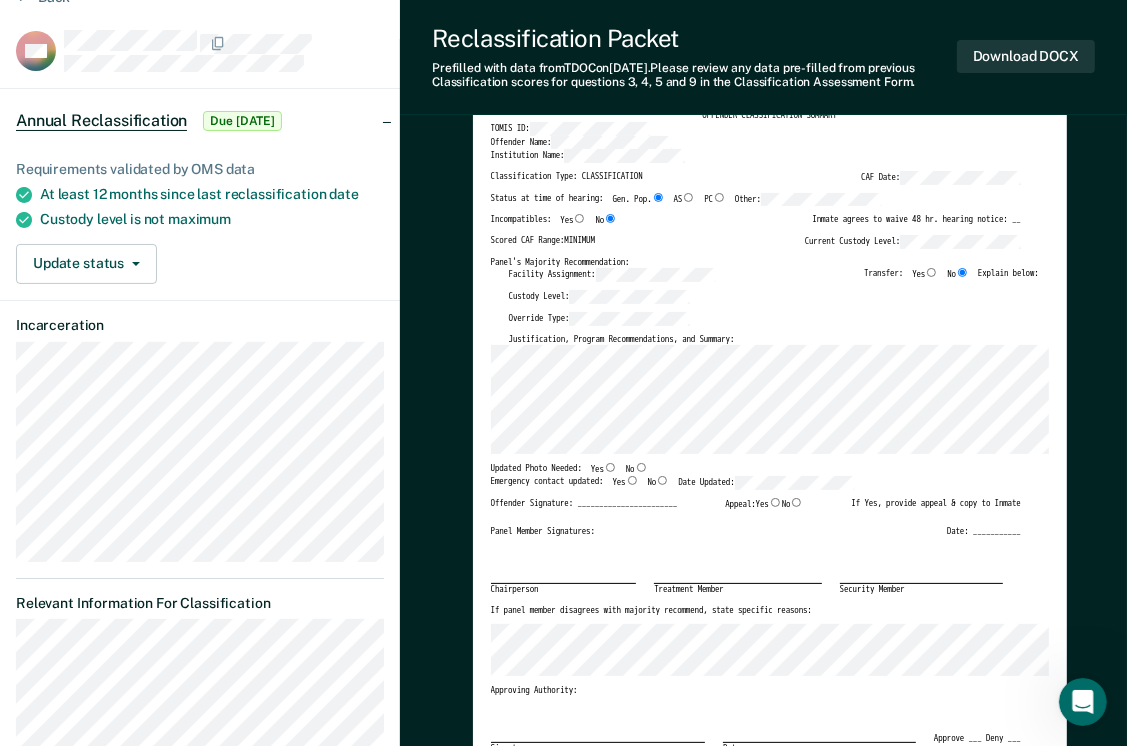 type on "x" 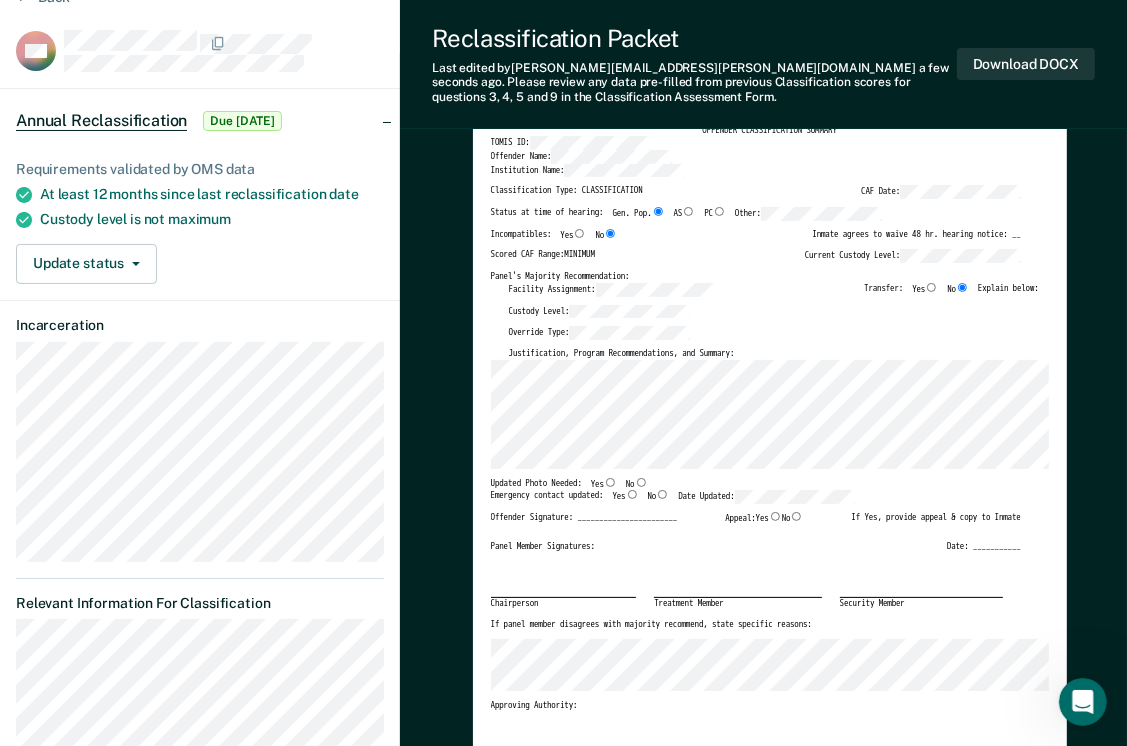 click on "Yes" at bounding box center (610, 482) 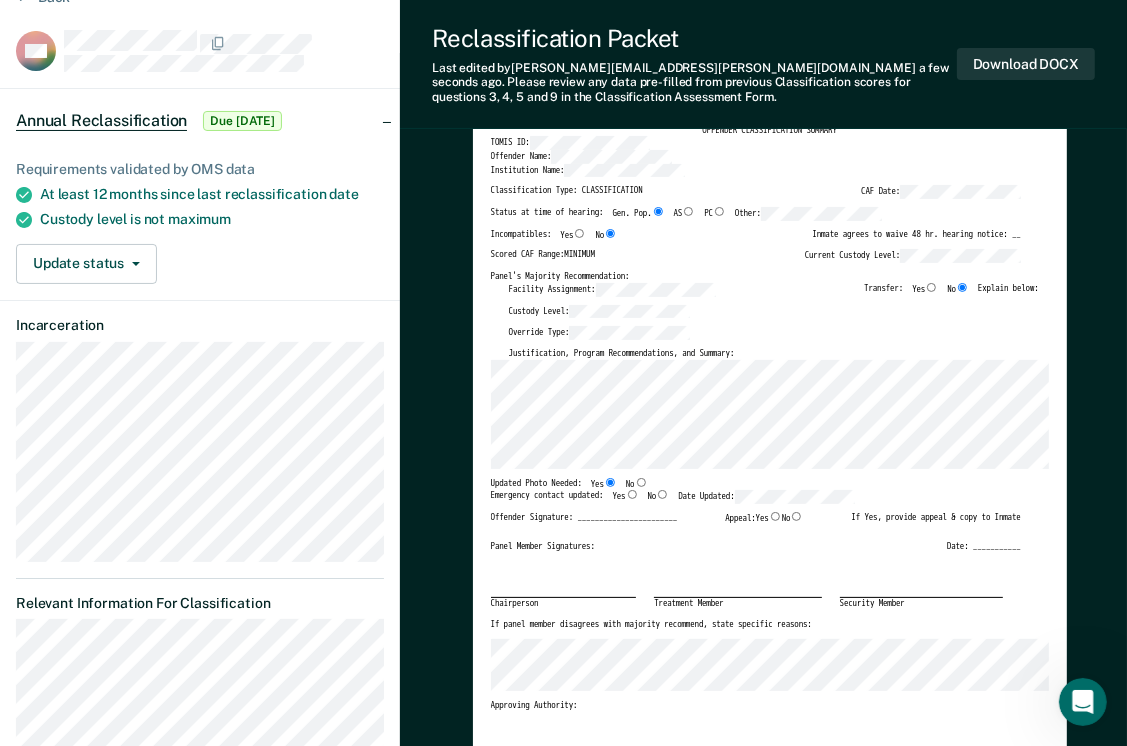 type on "x" 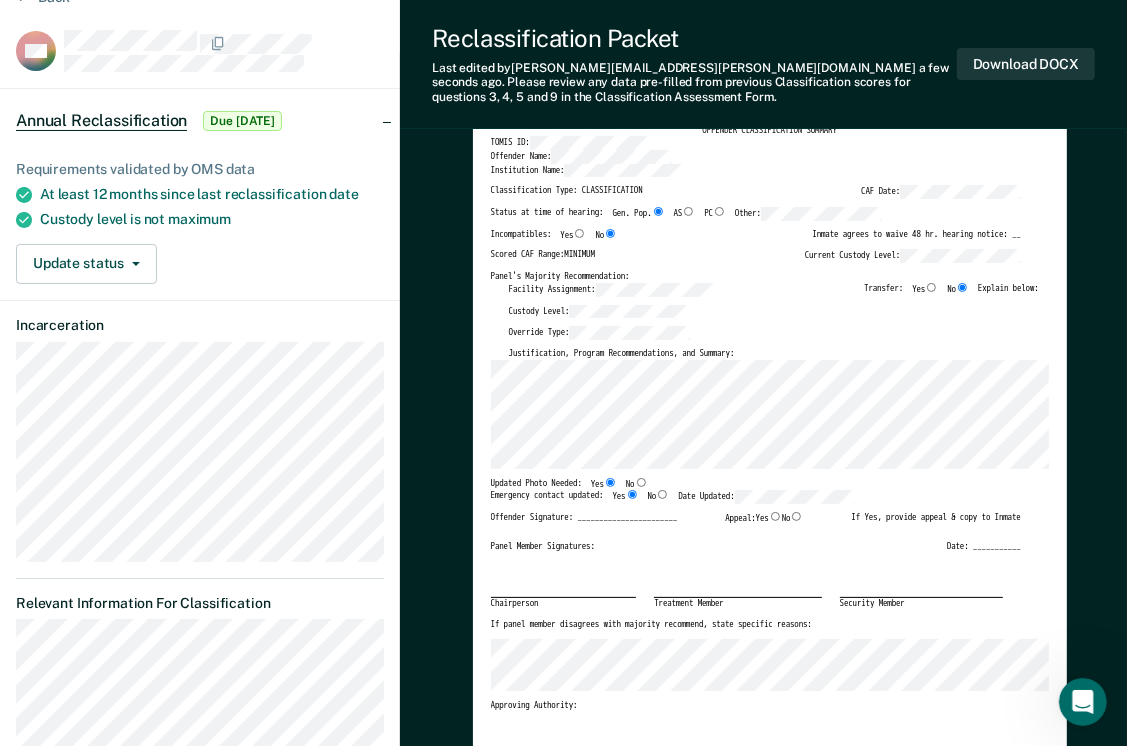 type on "x" 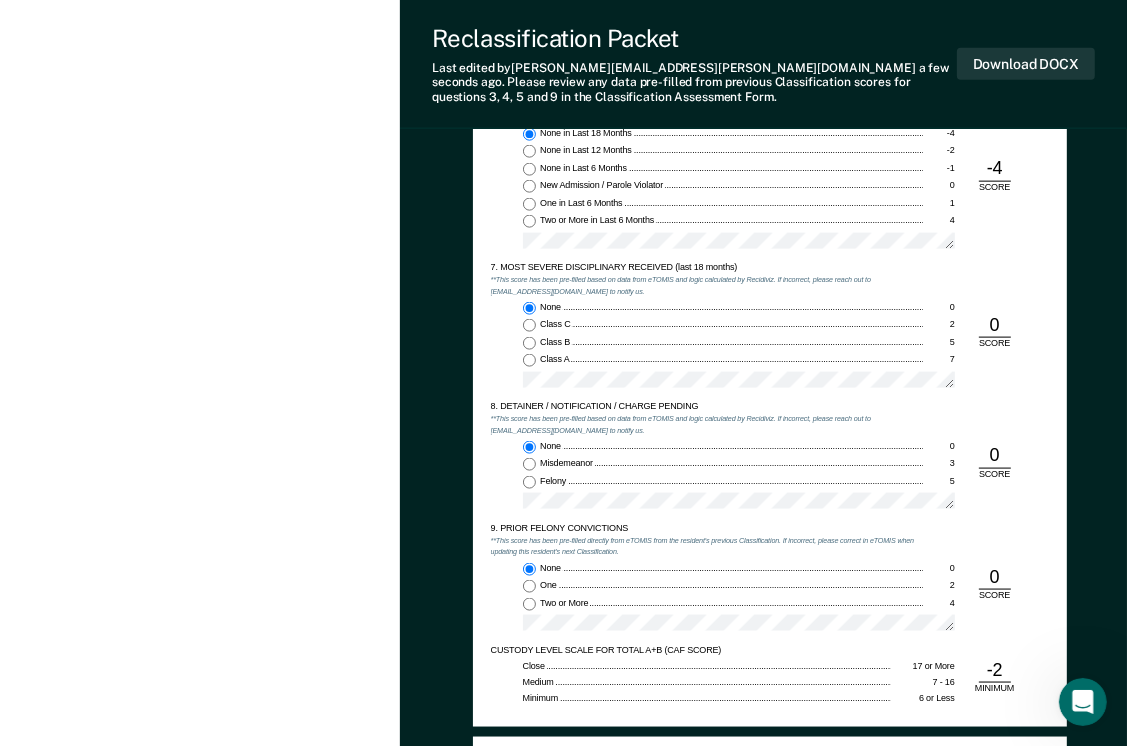scroll, scrollTop: 2400, scrollLeft: 0, axis: vertical 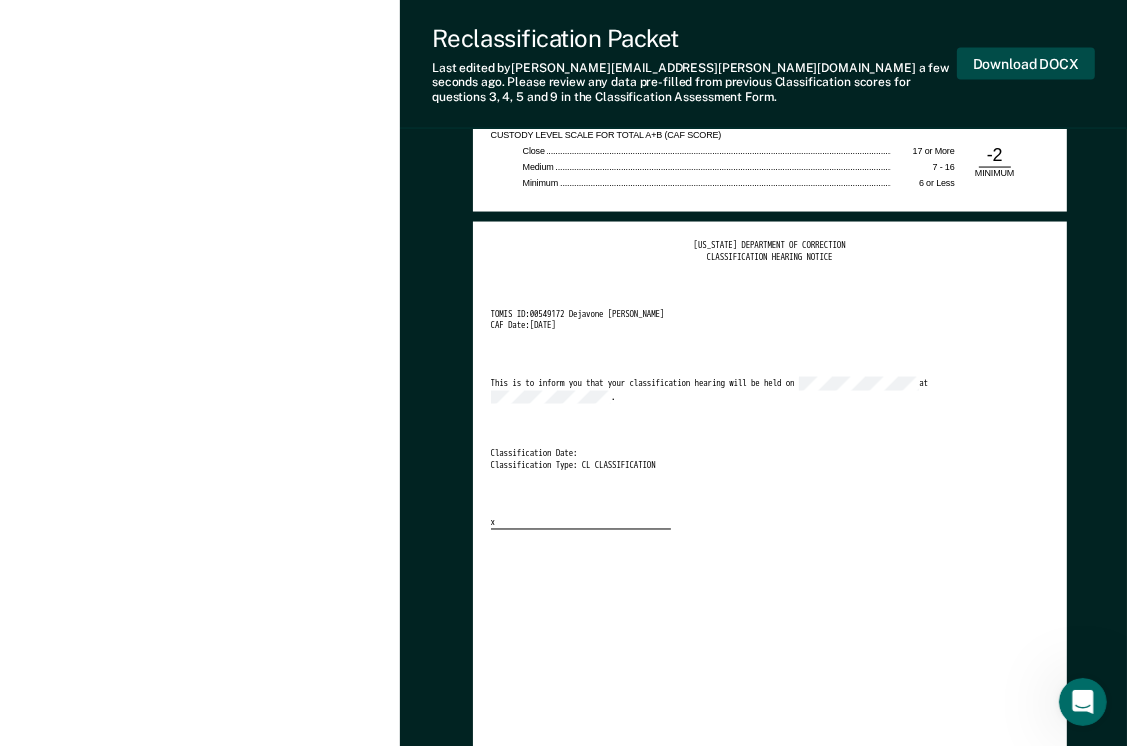 click on "Download DOCX" at bounding box center (1026, 64) 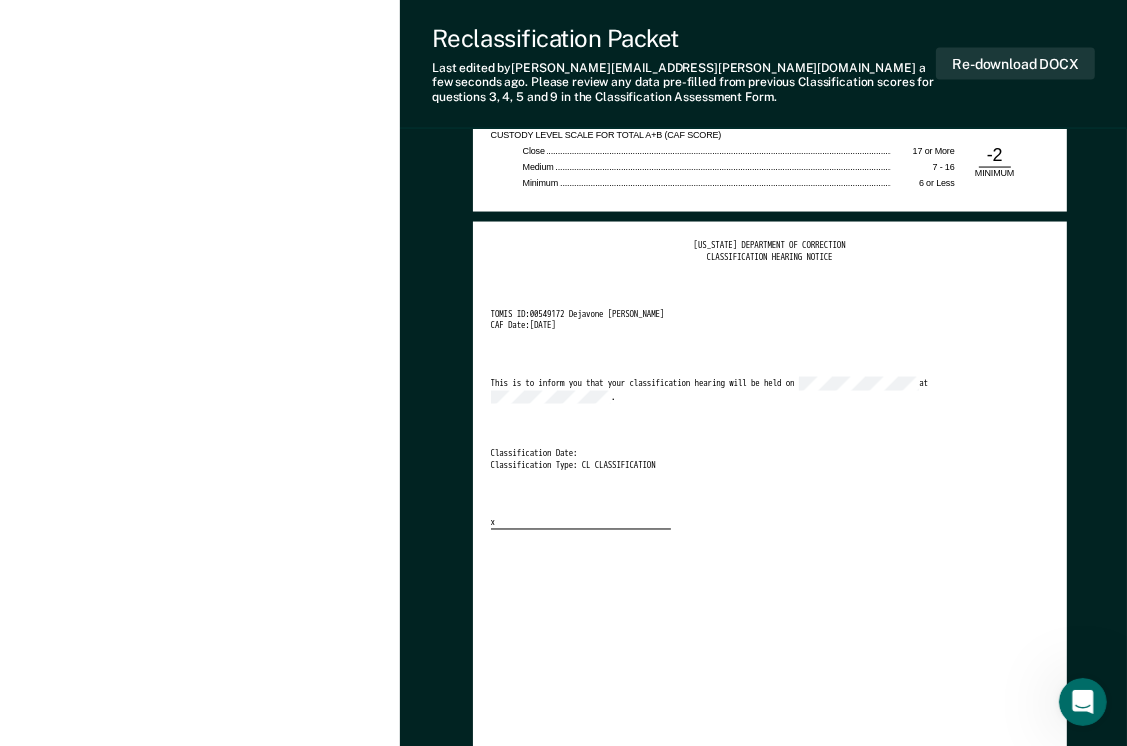 scroll, scrollTop: 0, scrollLeft: 0, axis: both 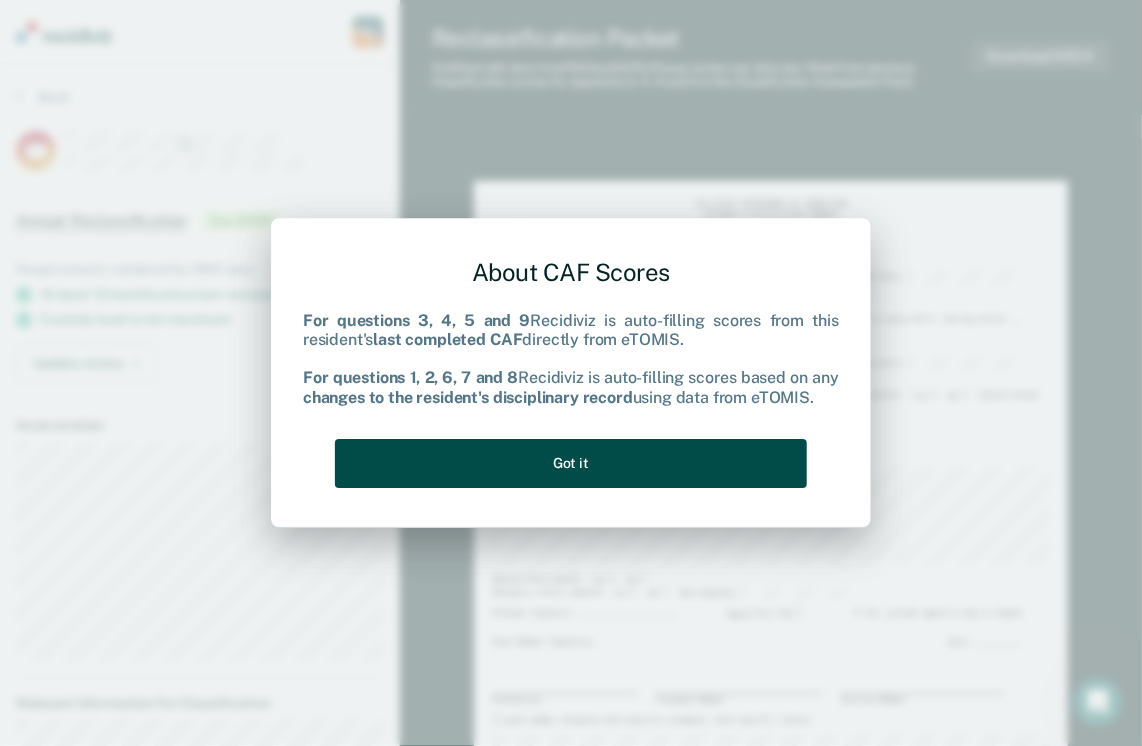 click on "Got it" at bounding box center (571, 463) 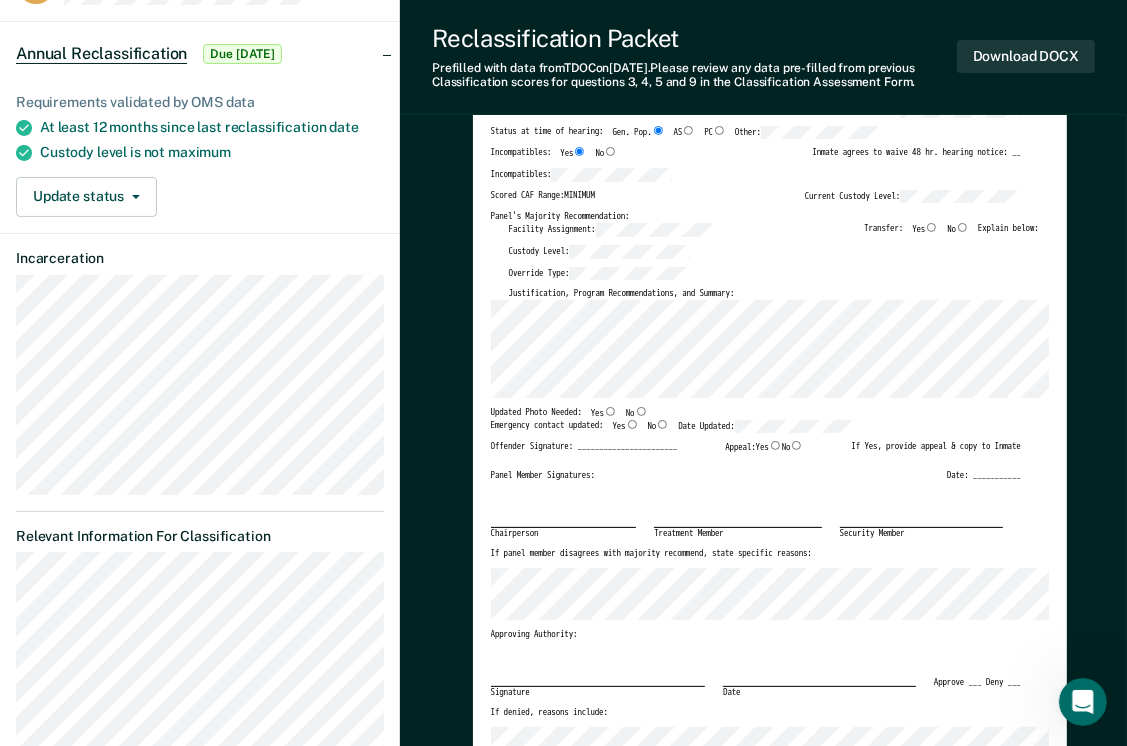 scroll, scrollTop: 0, scrollLeft: 0, axis: both 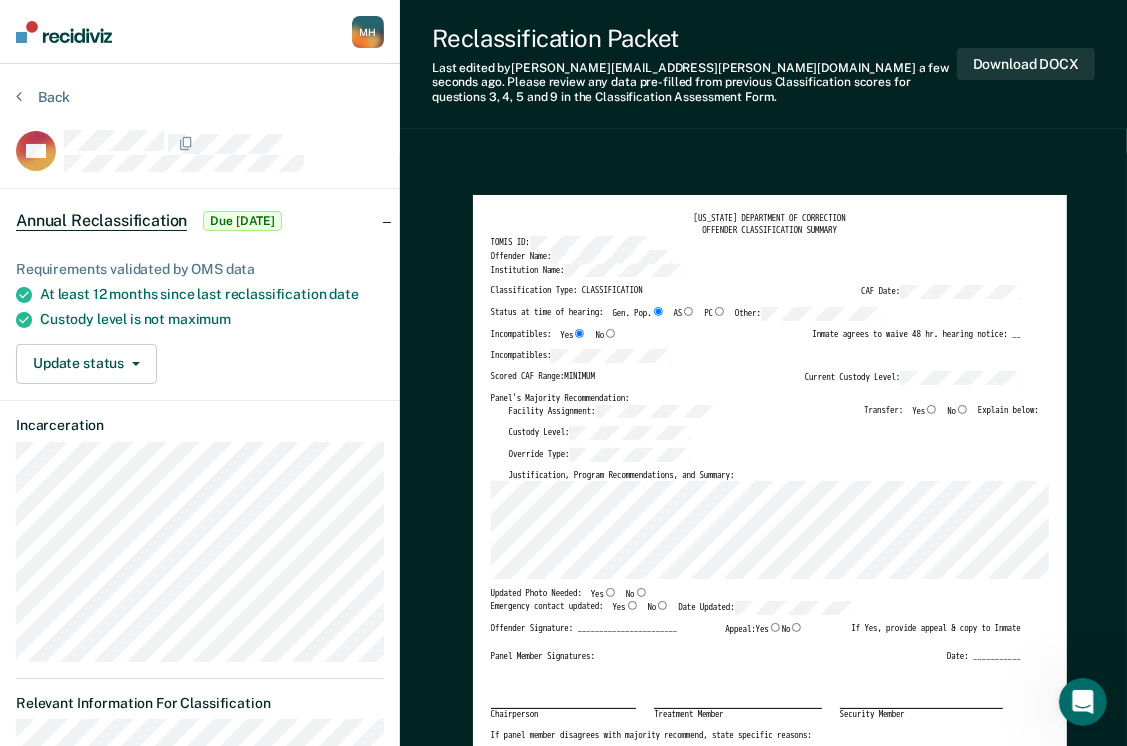 click on "No" at bounding box center (962, 409) 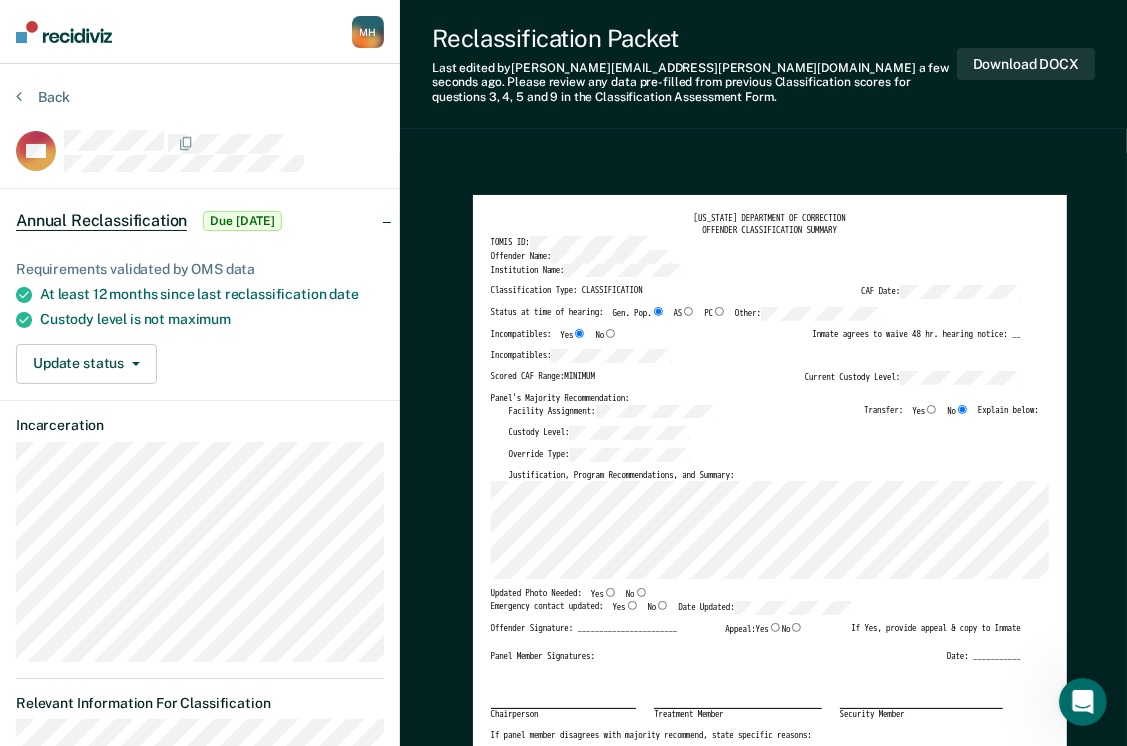 type on "x" 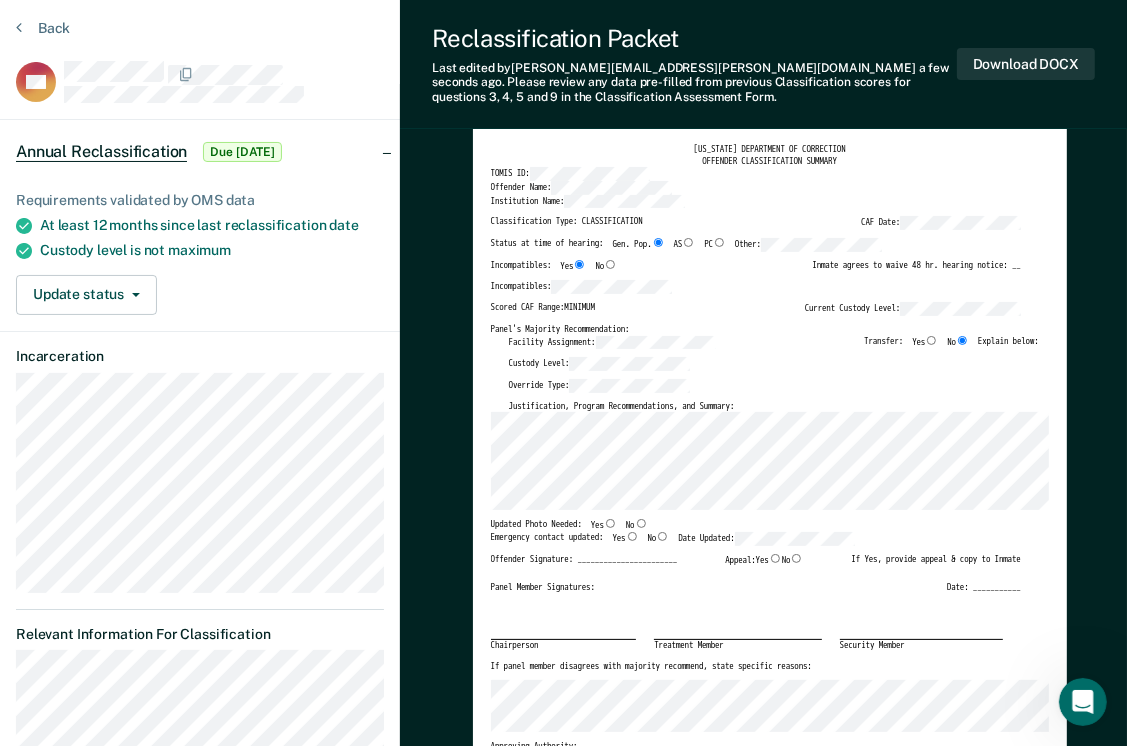 scroll, scrollTop: 100, scrollLeft: 0, axis: vertical 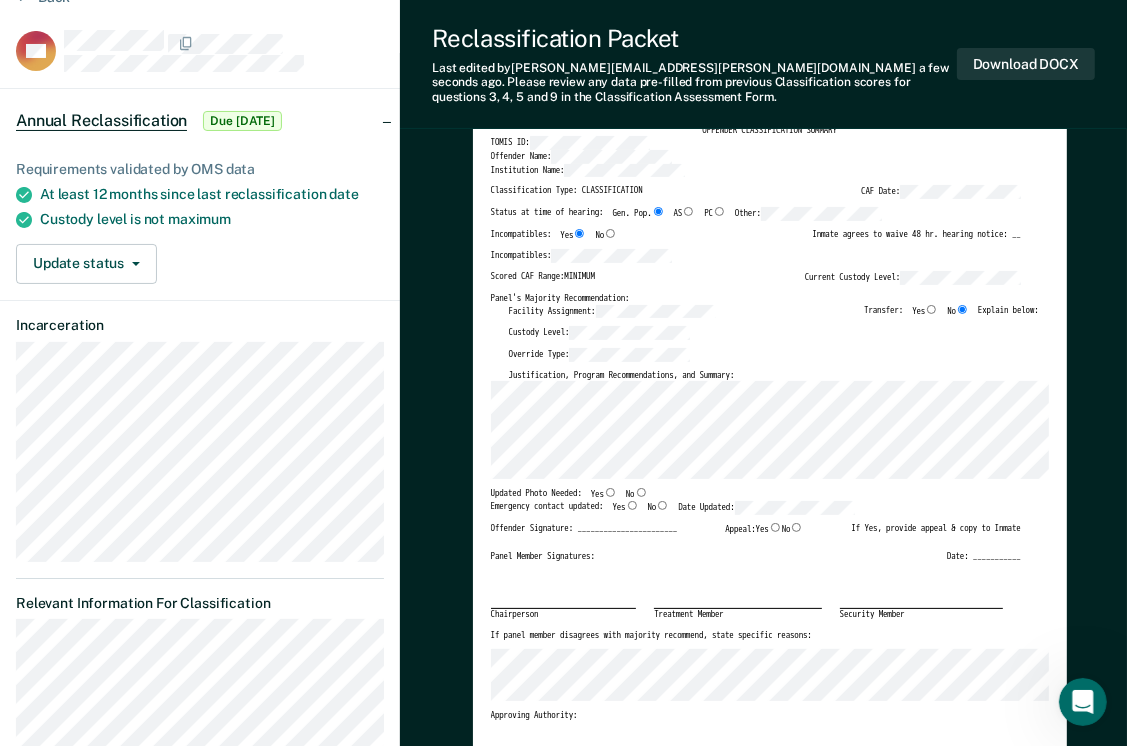 click on "Yes" at bounding box center [610, 492] 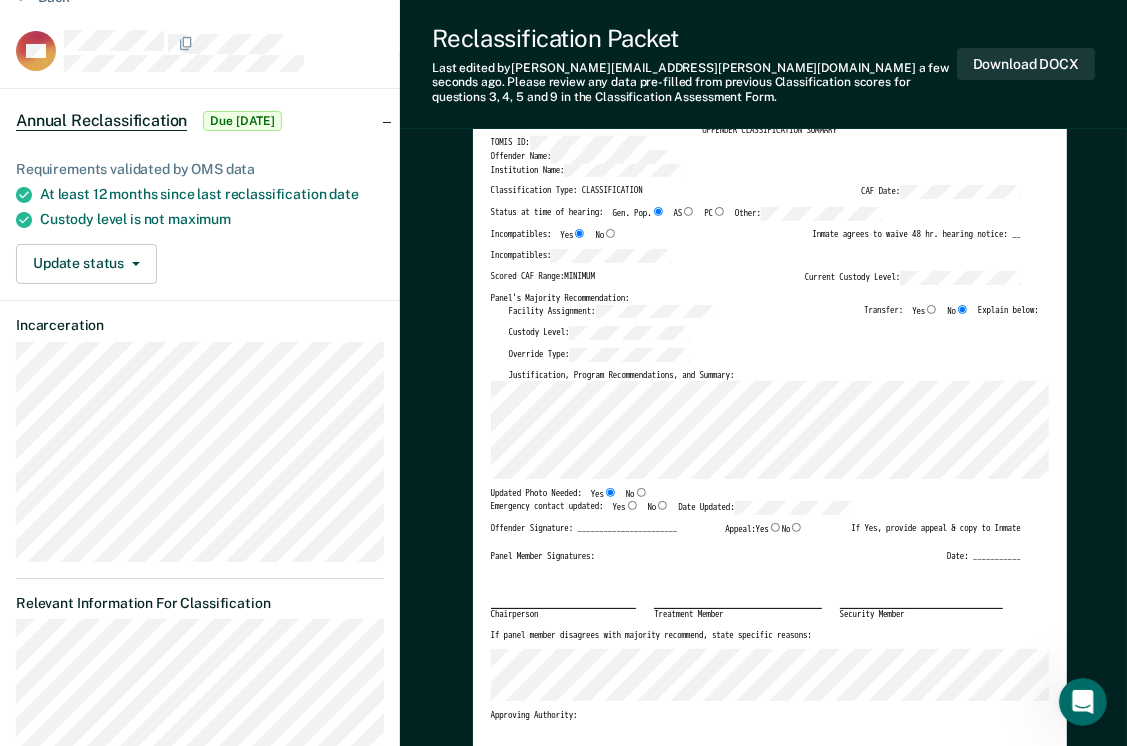 type on "x" 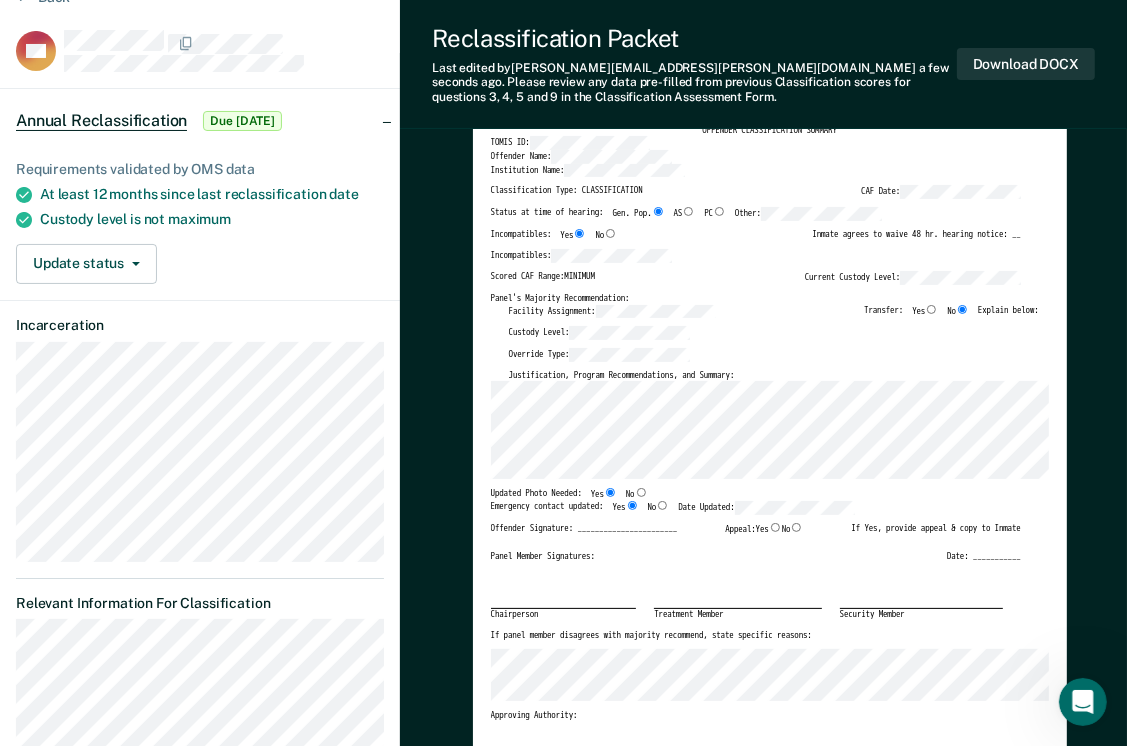 type on "x" 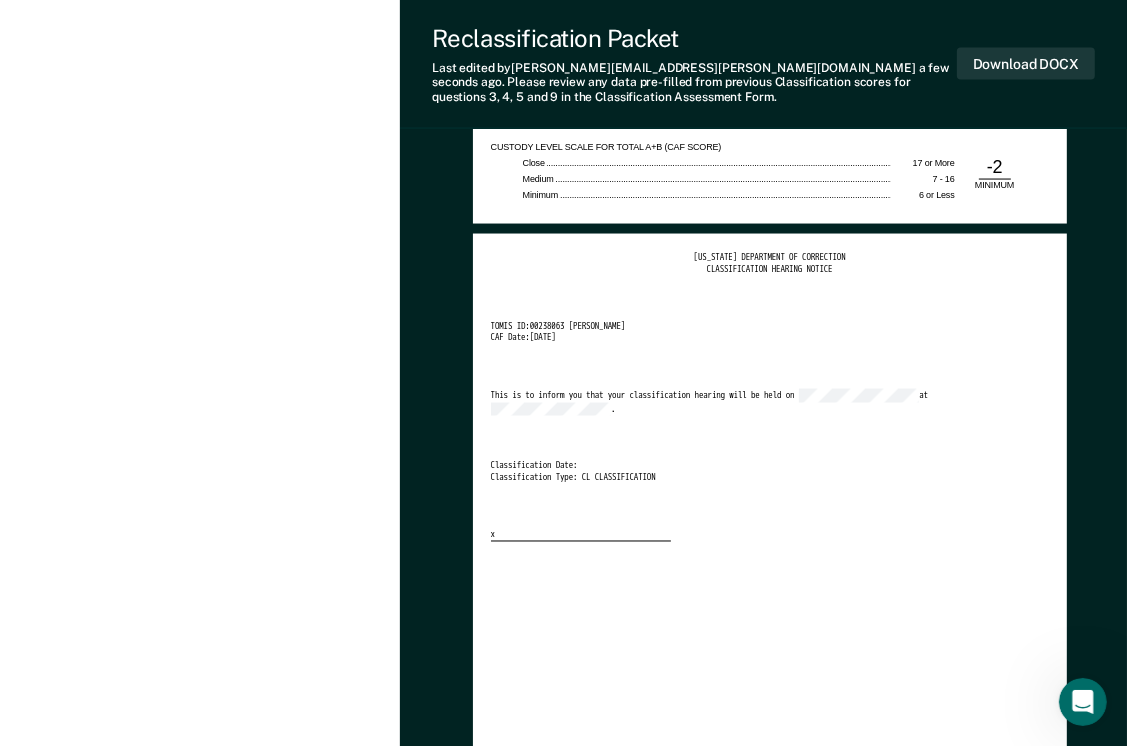 scroll, scrollTop: 2400, scrollLeft: 0, axis: vertical 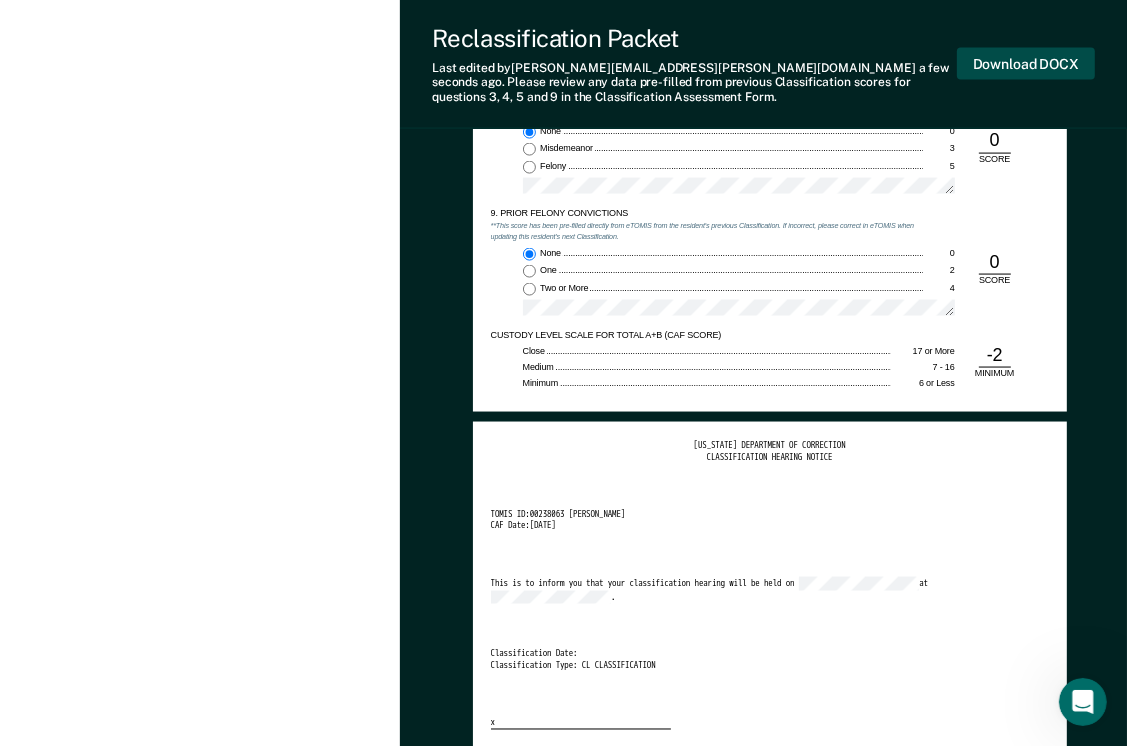 click on "Download DOCX" at bounding box center [1026, 64] 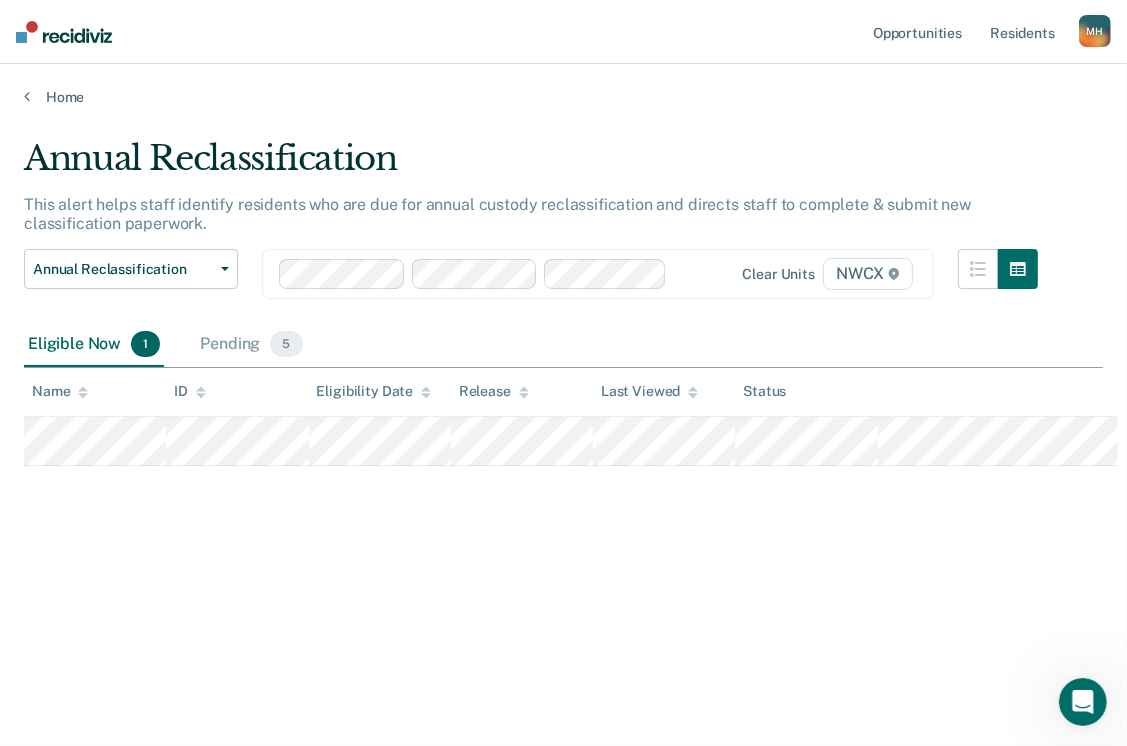scroll, scrollTop: 0, scrollLeft: 0, axis: both 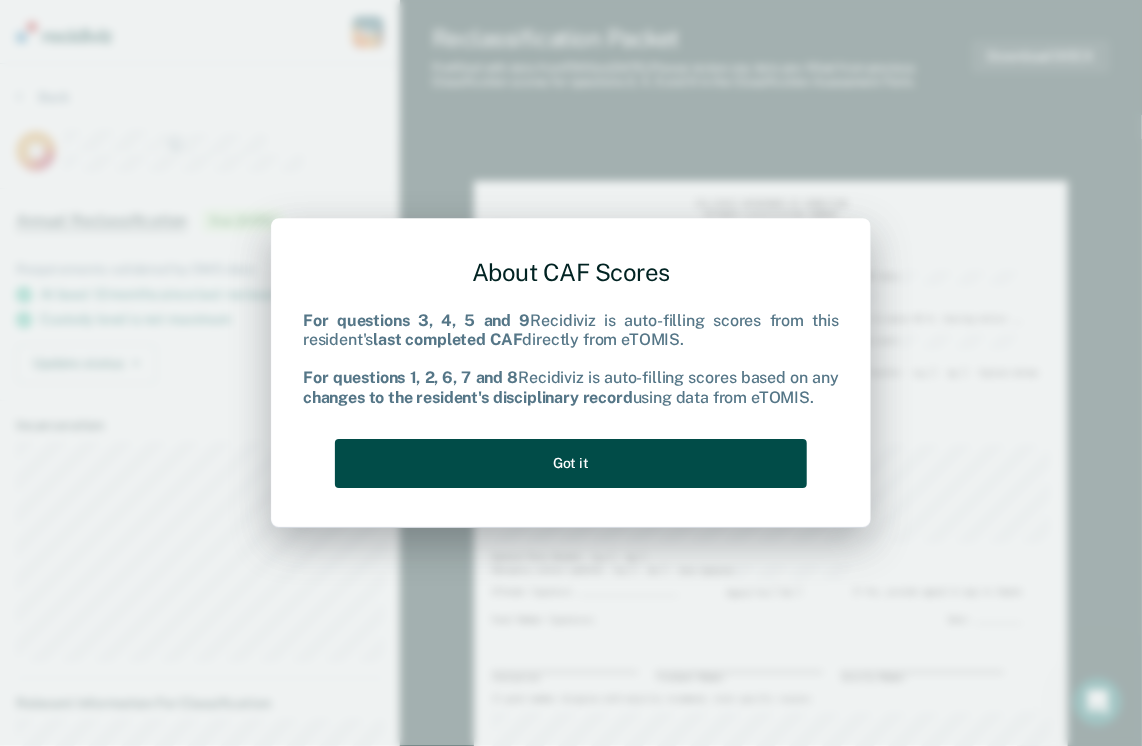 click on "Got it" at bounding box center (571, 463) 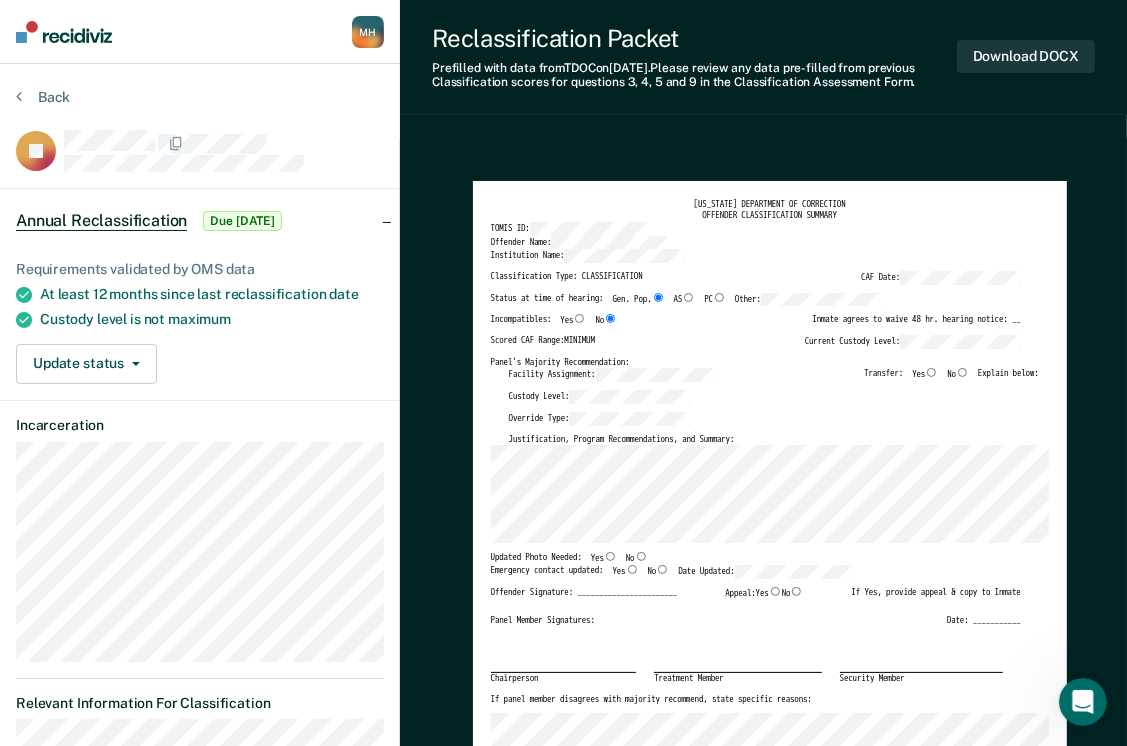 click on "No" at bounding box center (962, 372) 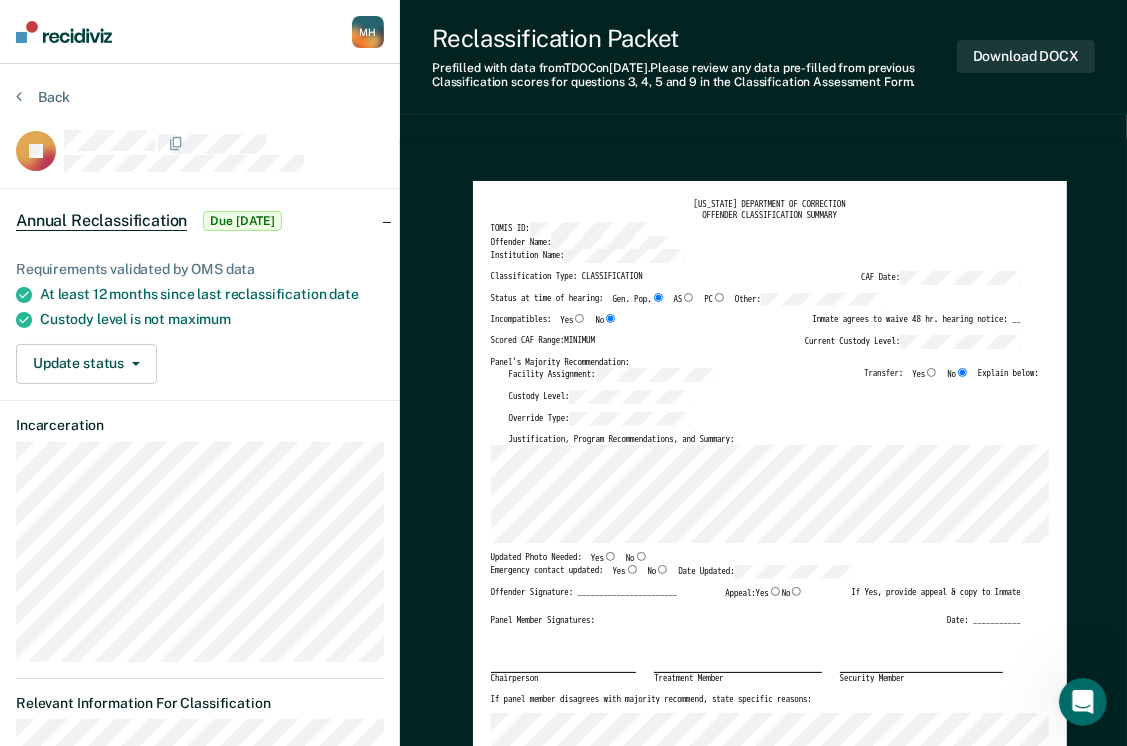 type on "x" 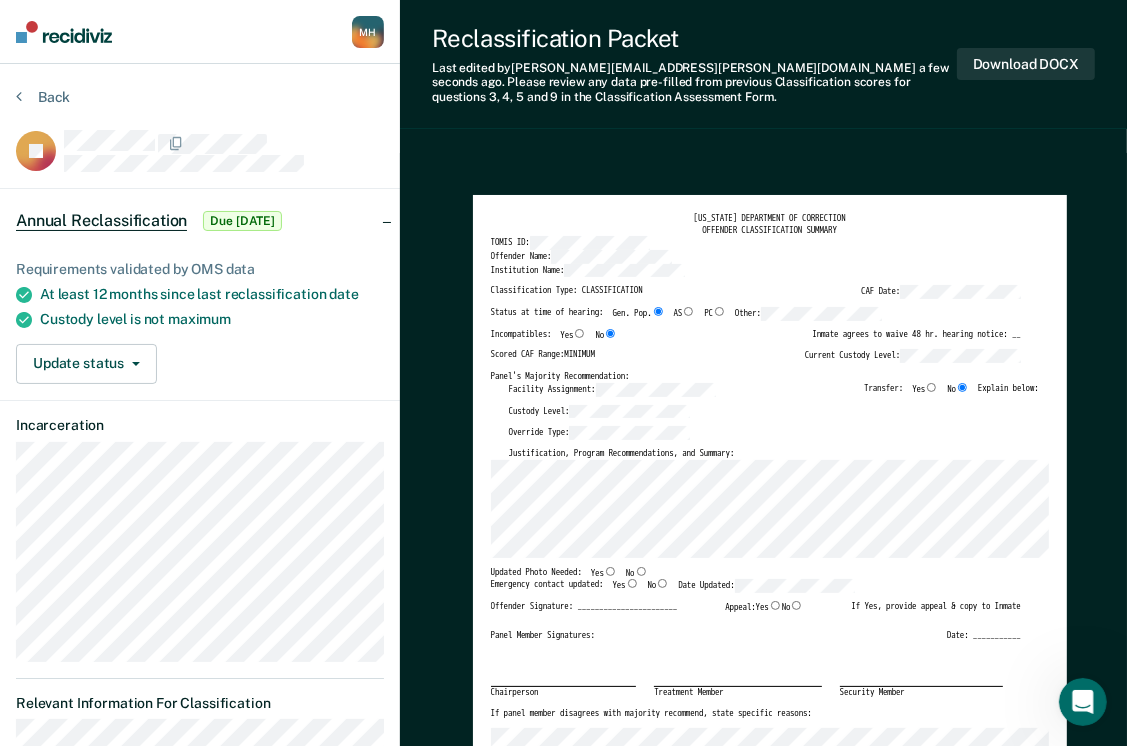 click on "Yes" at bounding box center [610, 571] 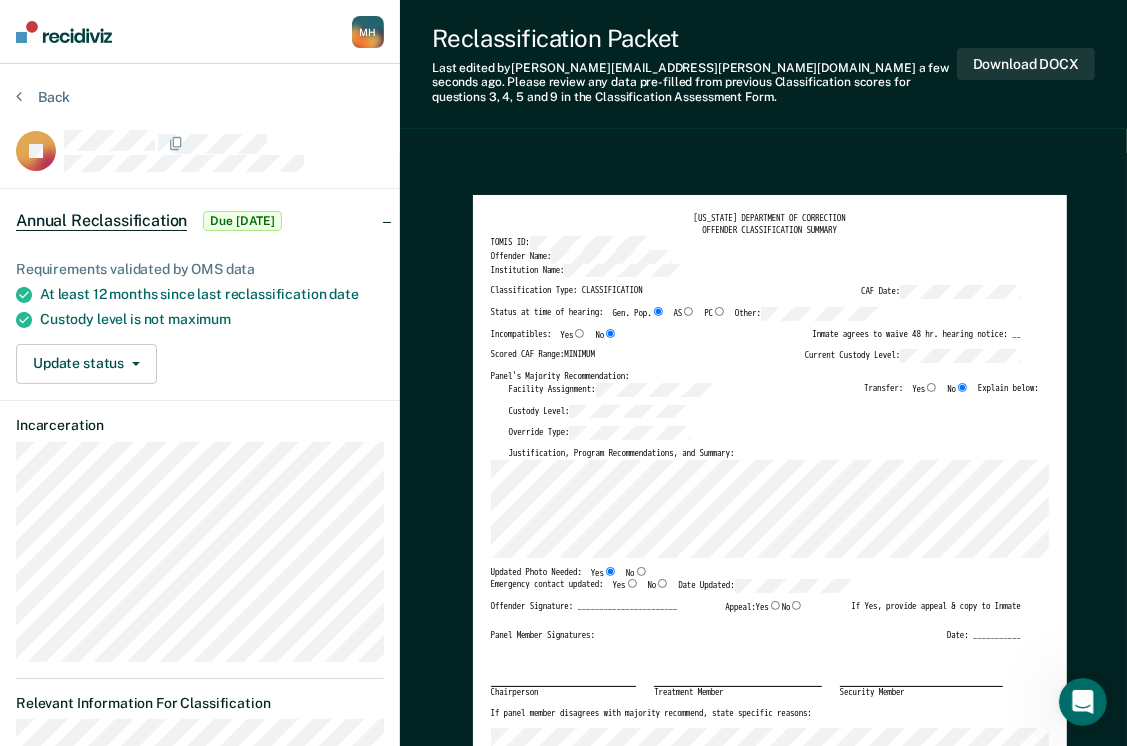 type on "x" 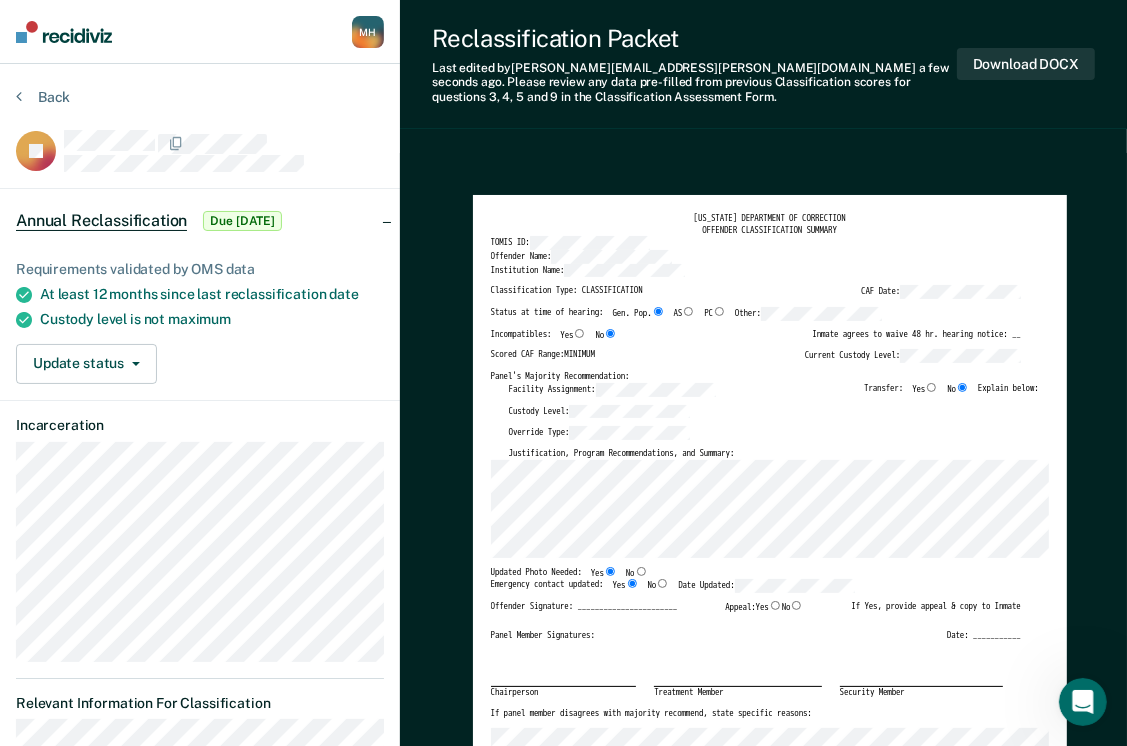 type on "x" 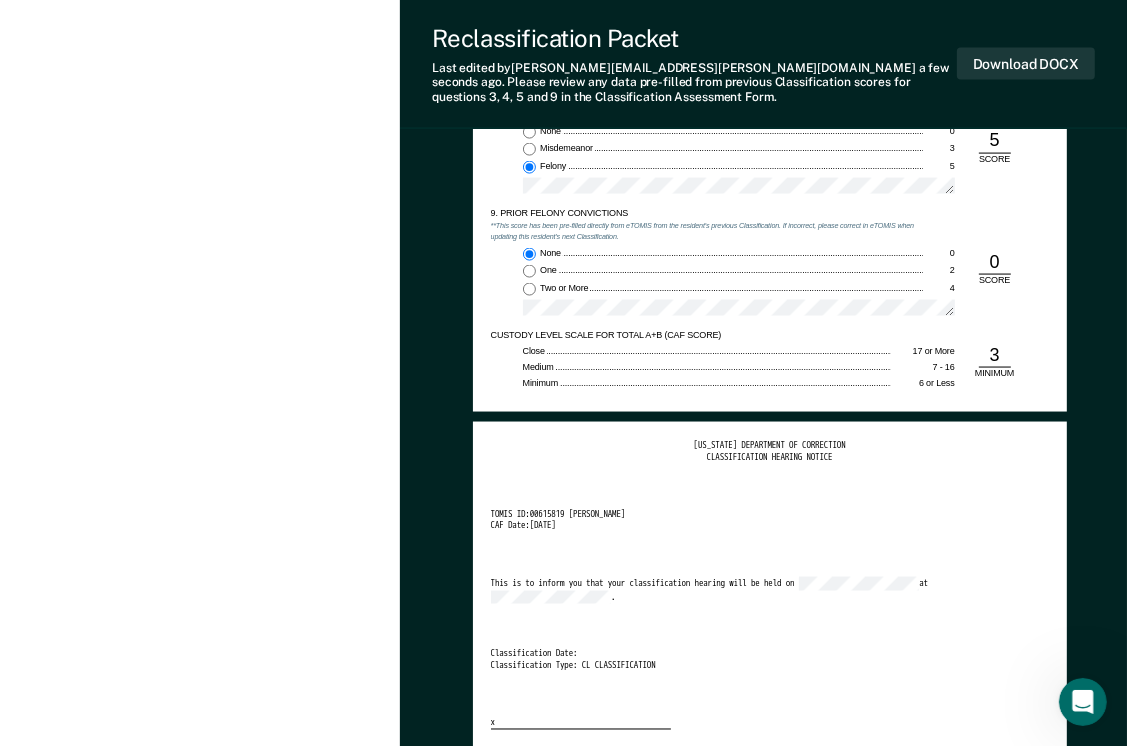 scroll, scrollTop: 2300, scrollLeft: 0, axis: vertical 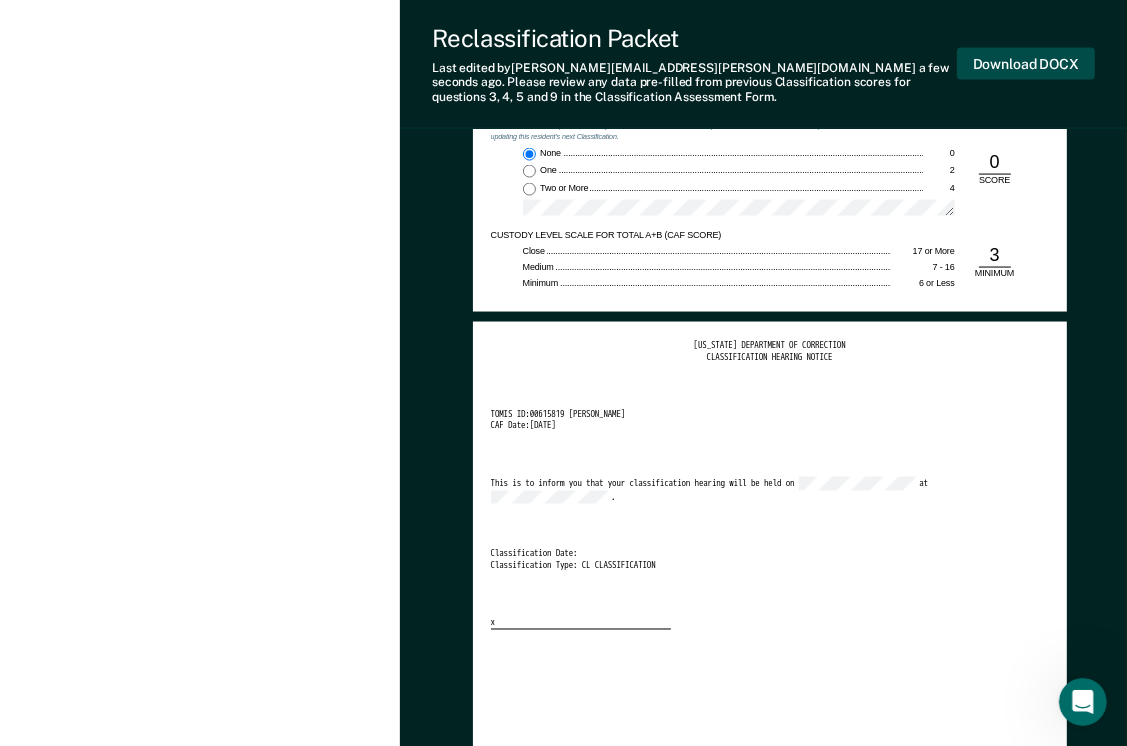 click on "Download DOCX" at bounding box center (1026, 64) 